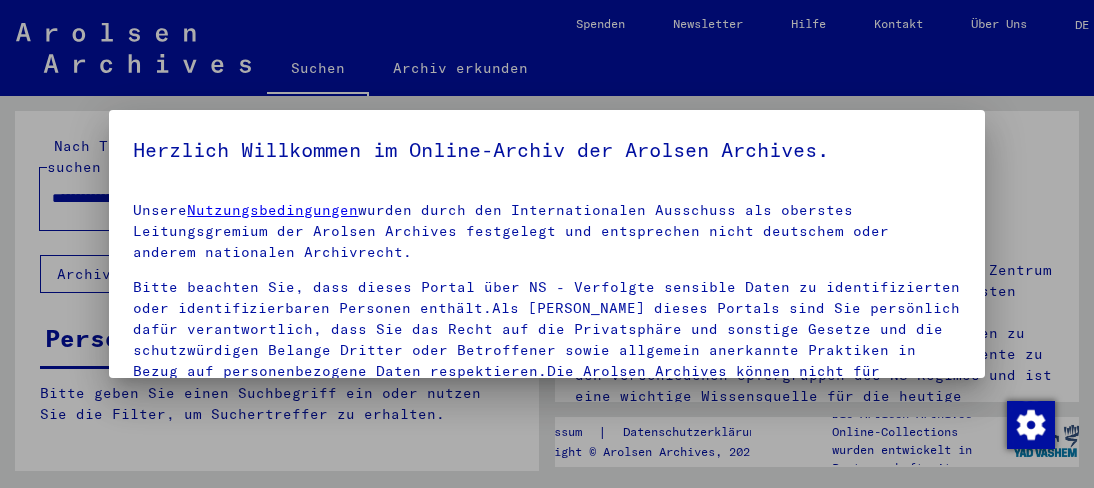 scroll, scrollTop: 0, scrollLeft: 0, axis: both 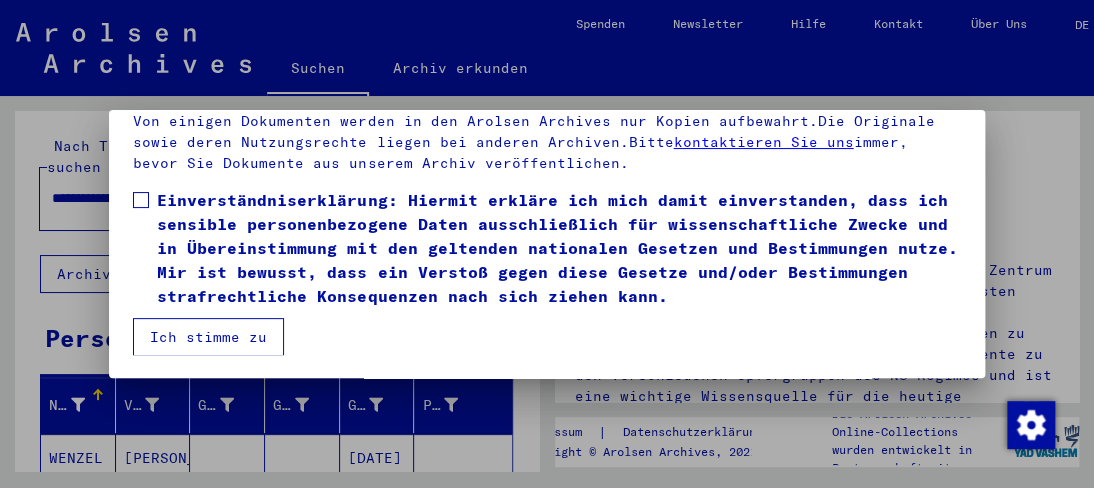 click at bounding box center [141, 200] 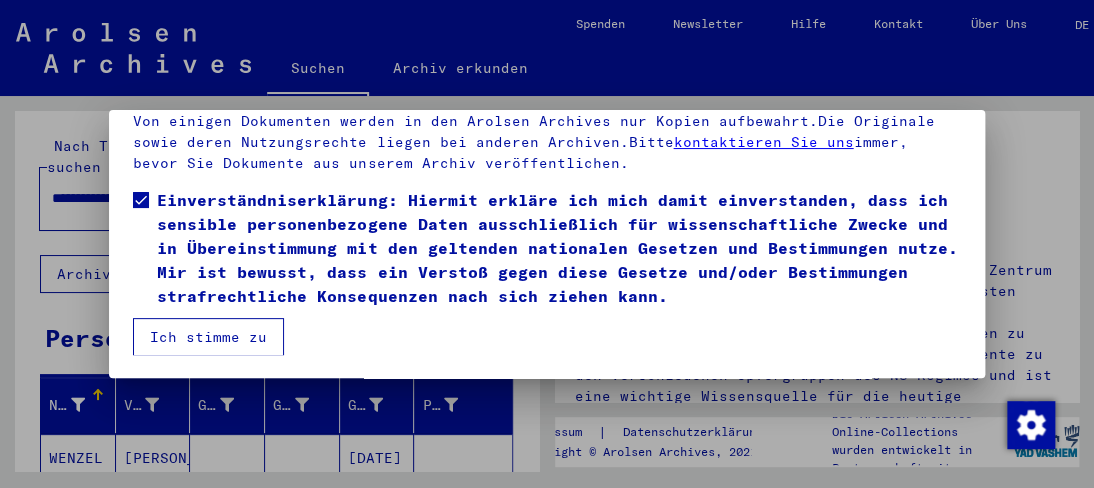 click on "Ich stimme zu" at bounding box center (208, 337) 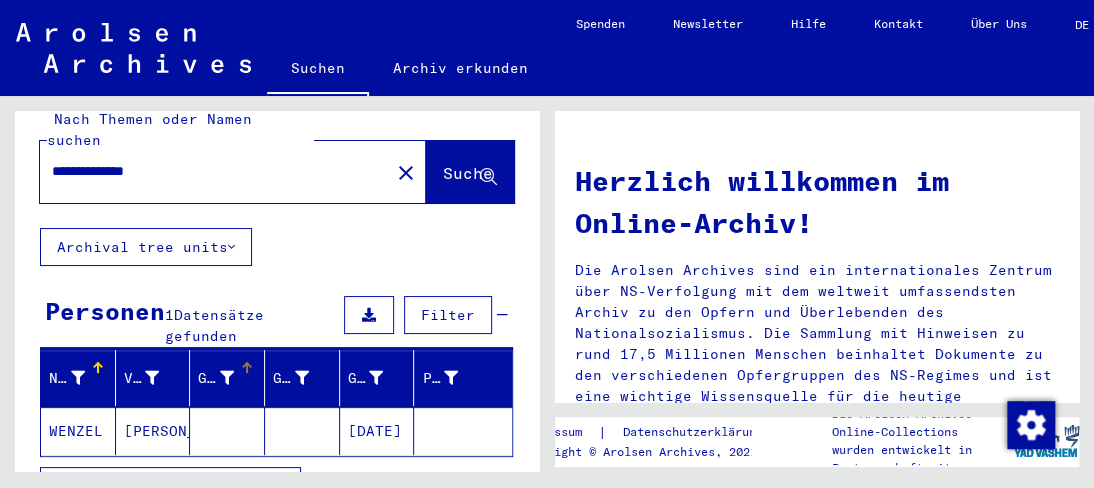 scroll, scrollTop: 0, scrollLeft: 0, axis: both 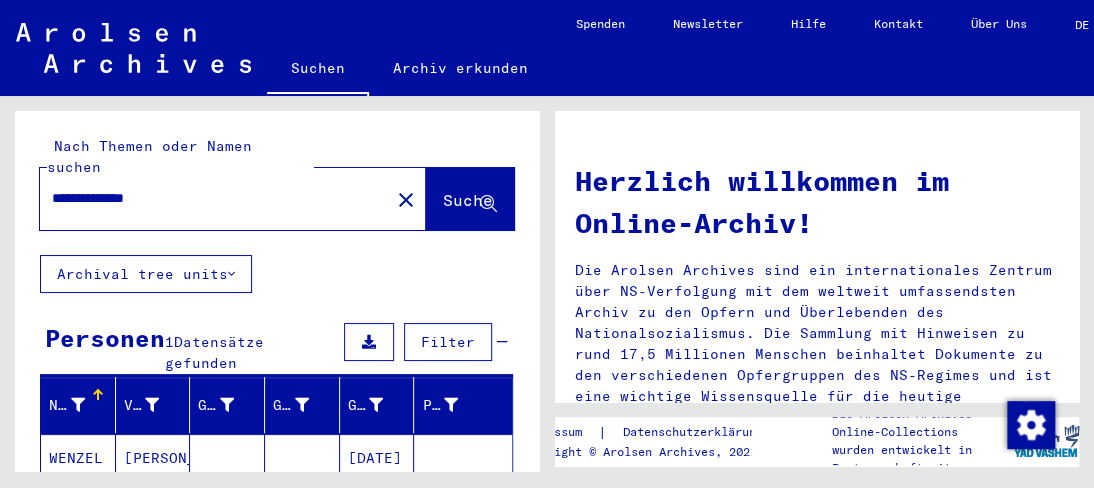 drag, startPoint x: 128, startPoint y: 173, endPoint x: 19, endPoint y: 171, distance: 109.01835 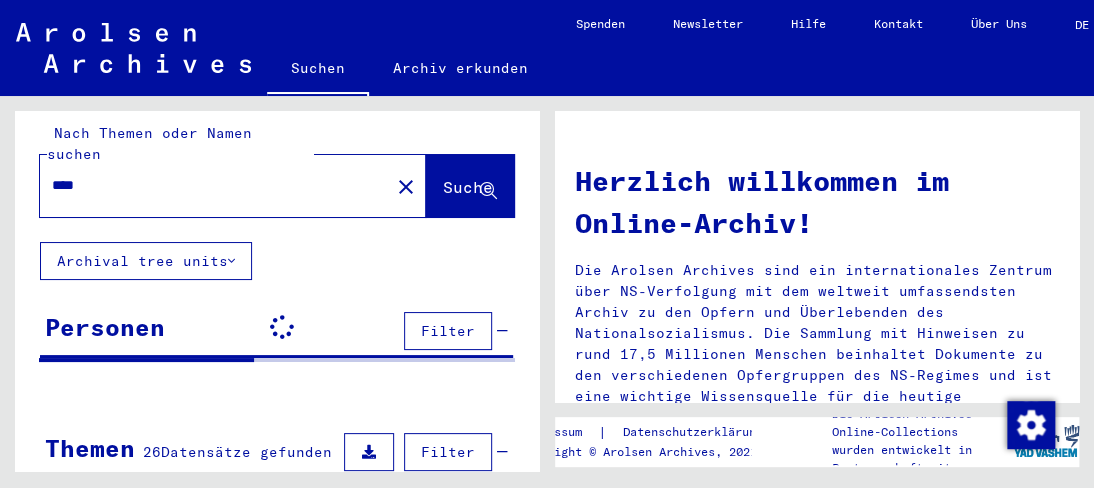 scroll, scrollTop: 0, scrollLeft: 0, axis: both 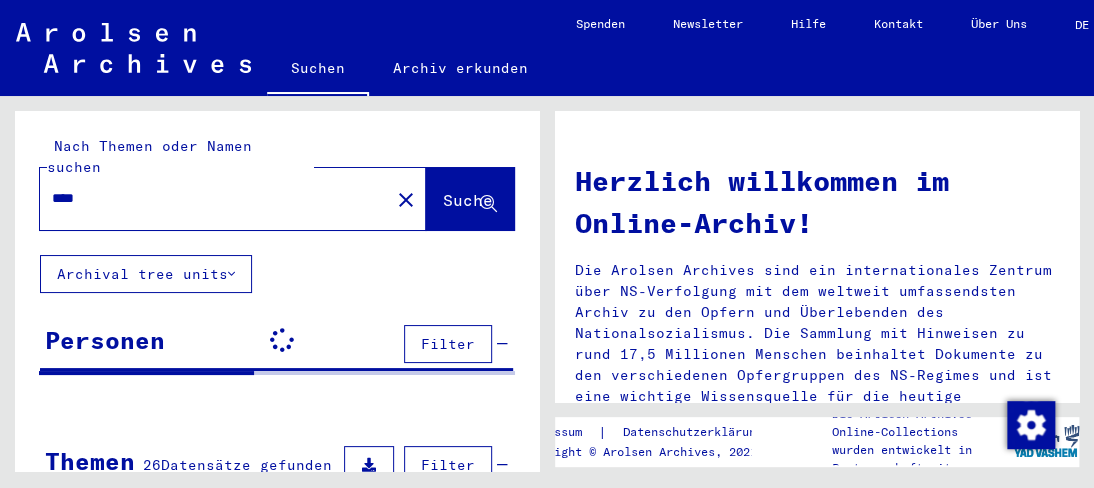 click on "****" at bounding box center [209, 198] 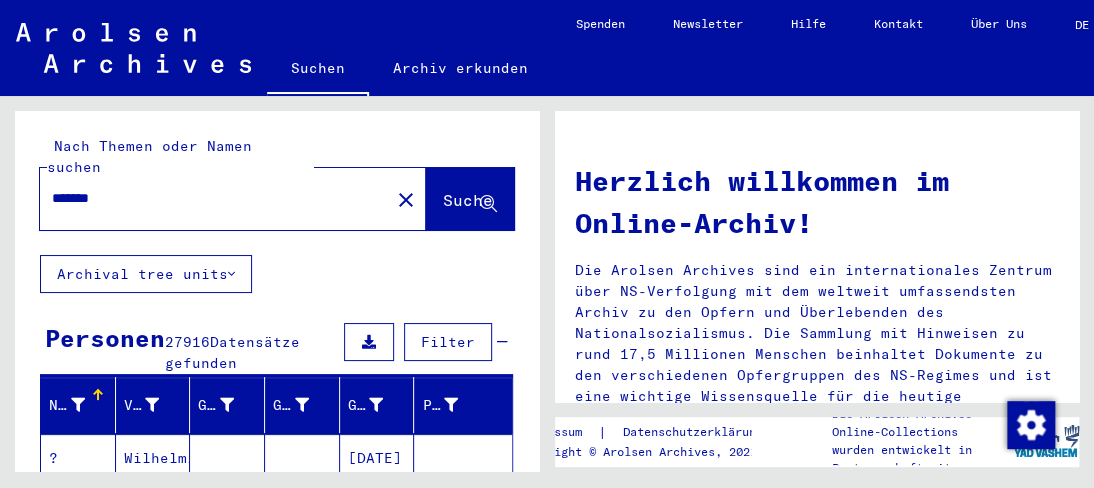 click on "Suche" 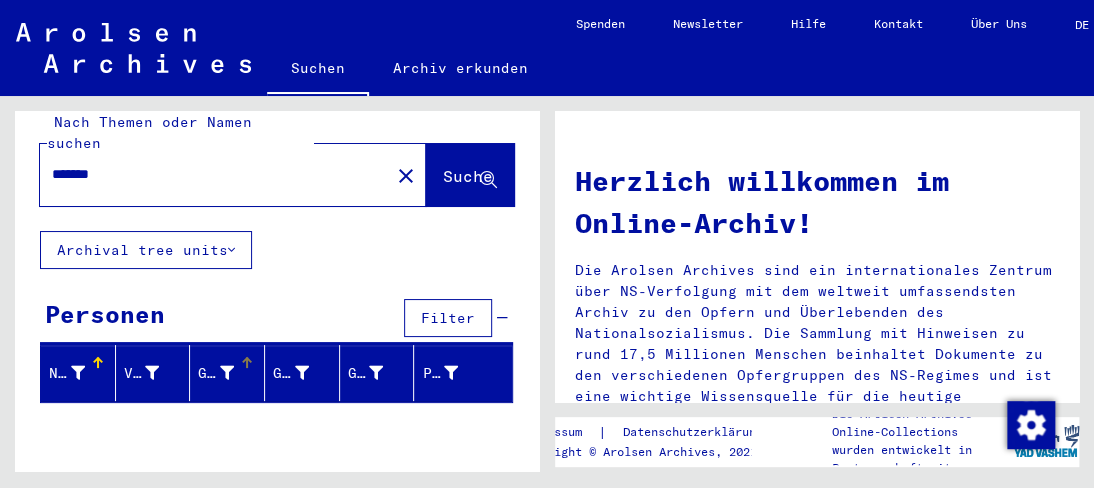 scroll, scrollTop: 0, scrollLeft: 0, axis: both 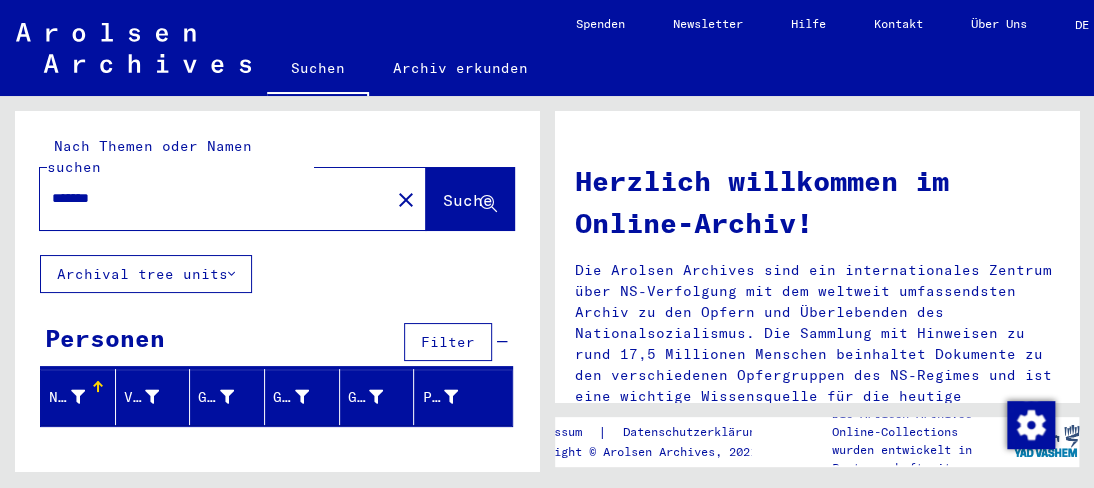 click on "*******" at bounding box center [209, 198] 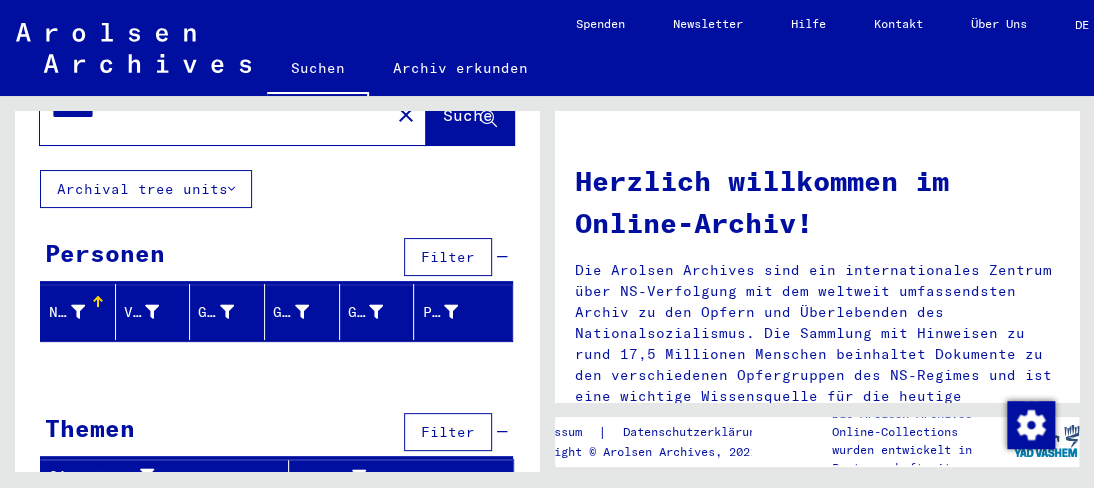 scroll, scrollTop: 0, scrollLeft: 0, axis: both 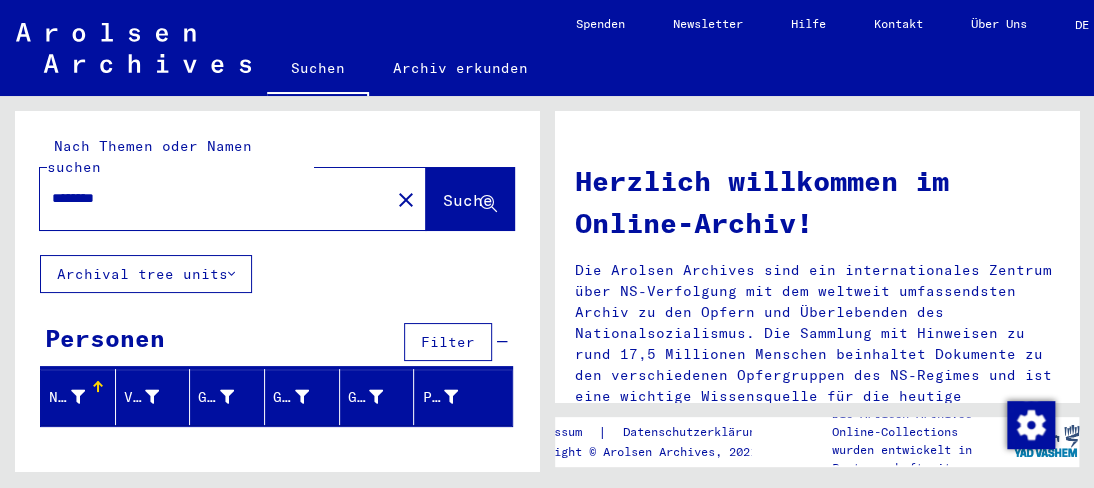 drag, startPoint x: 143, startPoint y: 180, endPoint x: 37, endPoint y: 181, distance: 106.004715 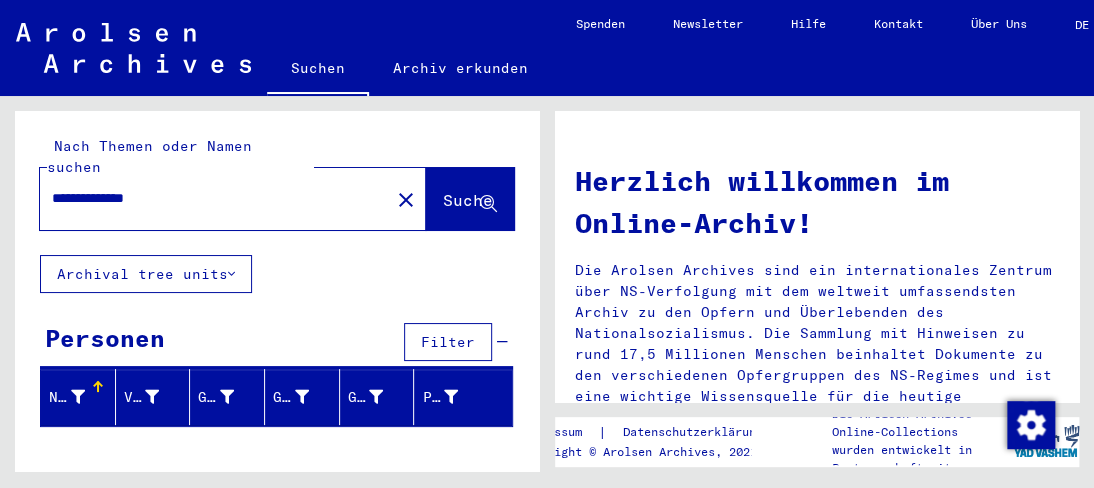 type on "**********" 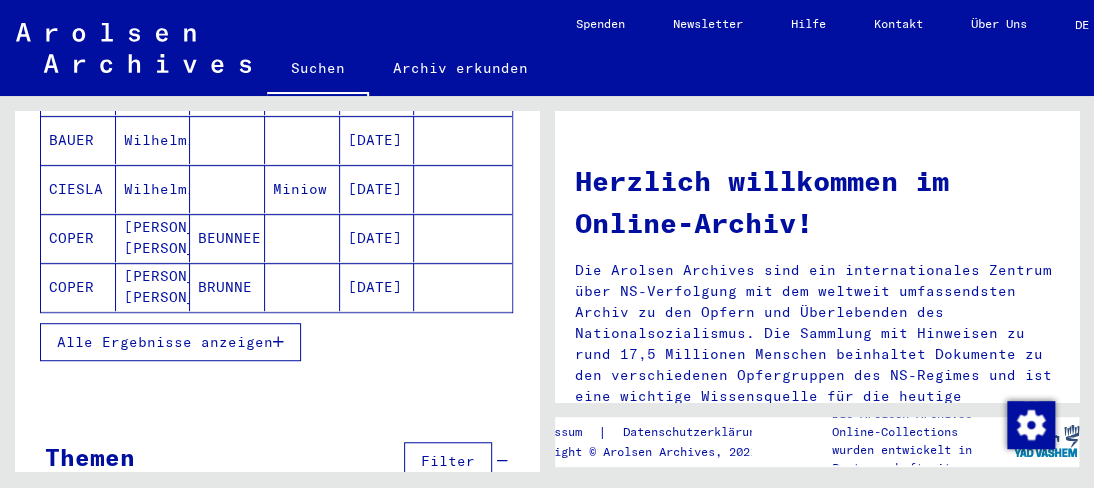 scroll, scrollTop: 396, scrollLeft: 0, axis: vertical 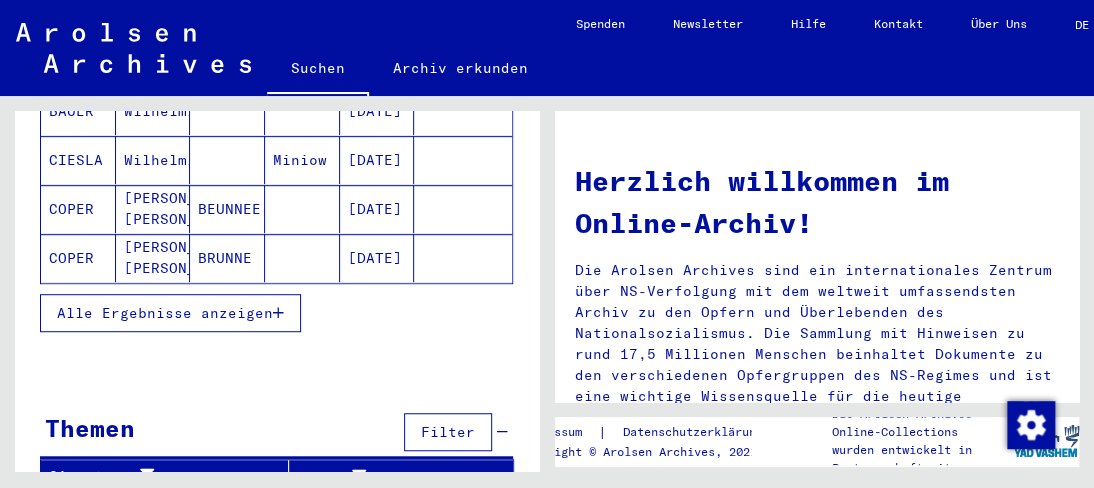 click on "Alle Ergebnisse anzeigen" at bounding box center [165, 313] 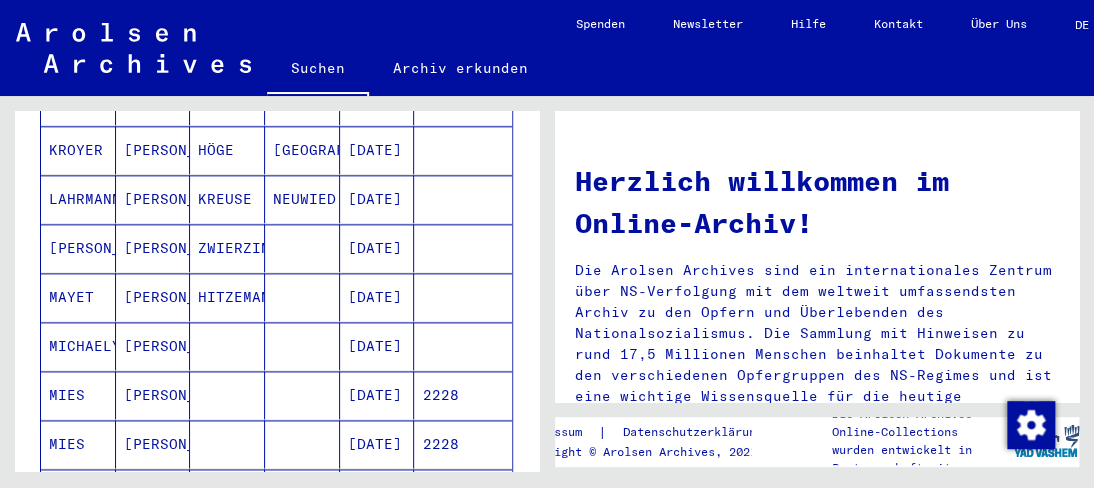 scroll, scrollTop: 996, scrollLeft: 0, axis: vertical 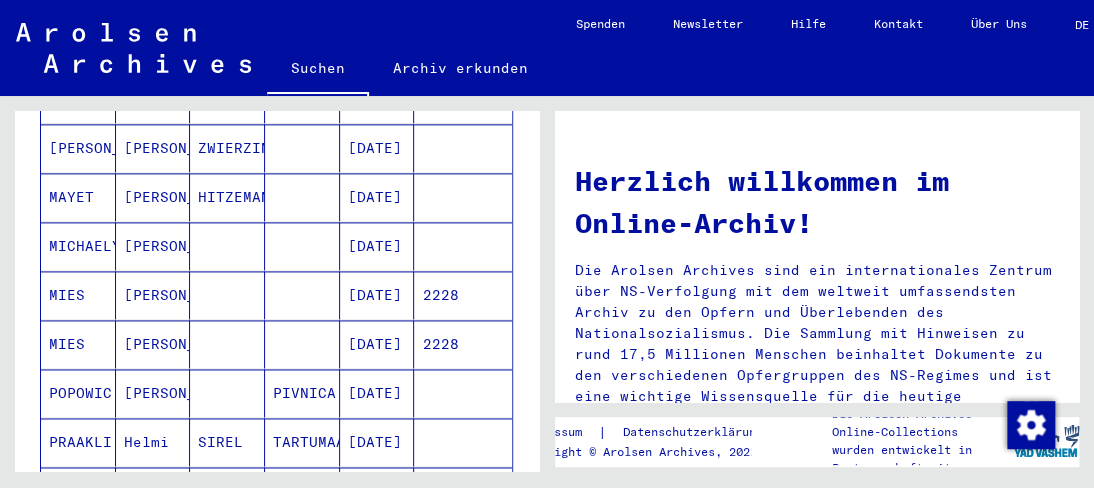 click on "[PERSON_NAME]" at bounding box center (153, 344) 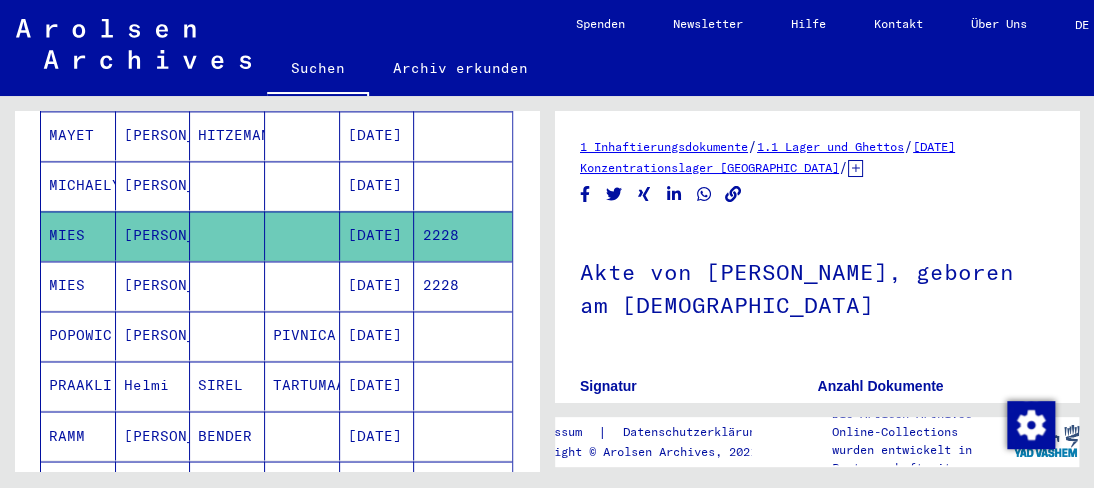 scroll, scrollTop: 1108, scrollLeft: 0, axis: vertical 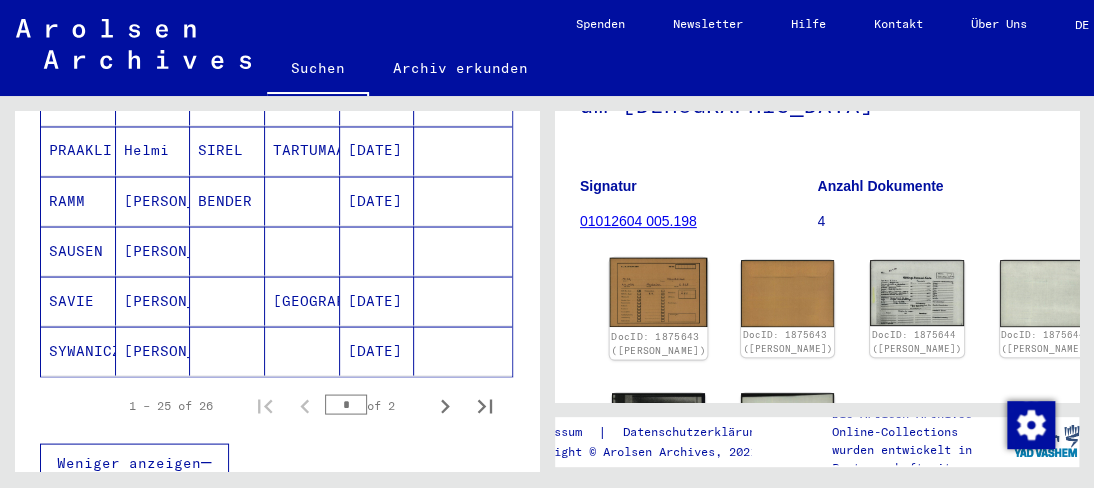 click 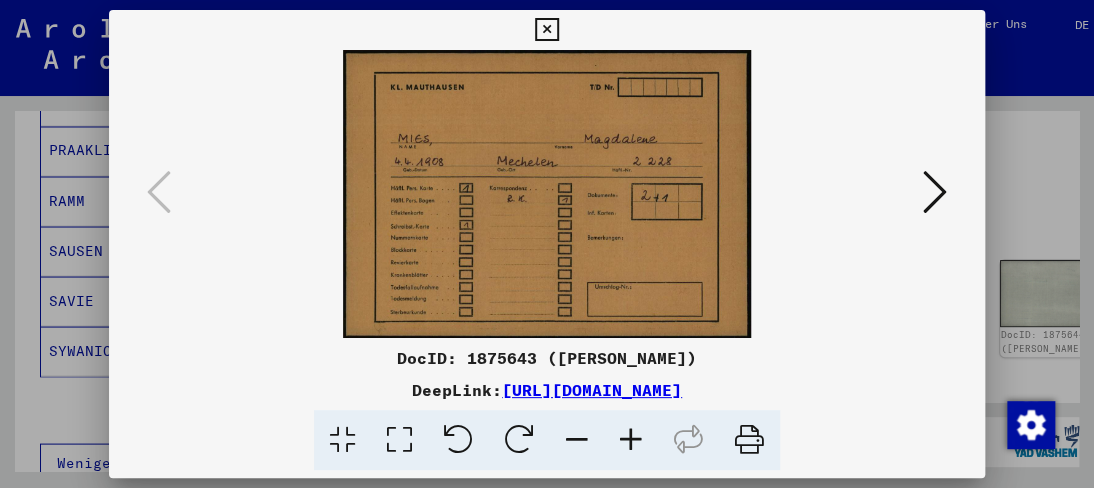 click at bounding box center (631, 440) 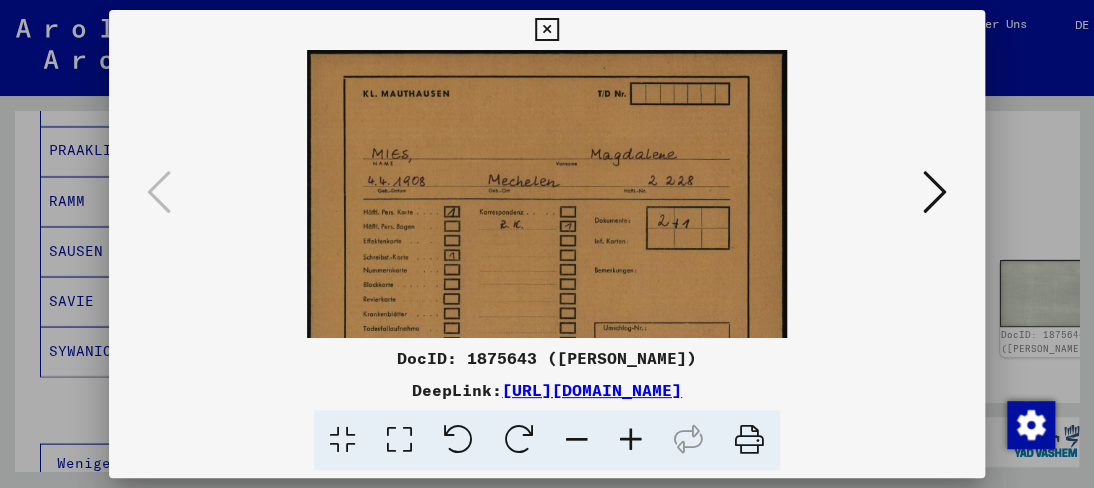 click at bounding box center (631, 440) 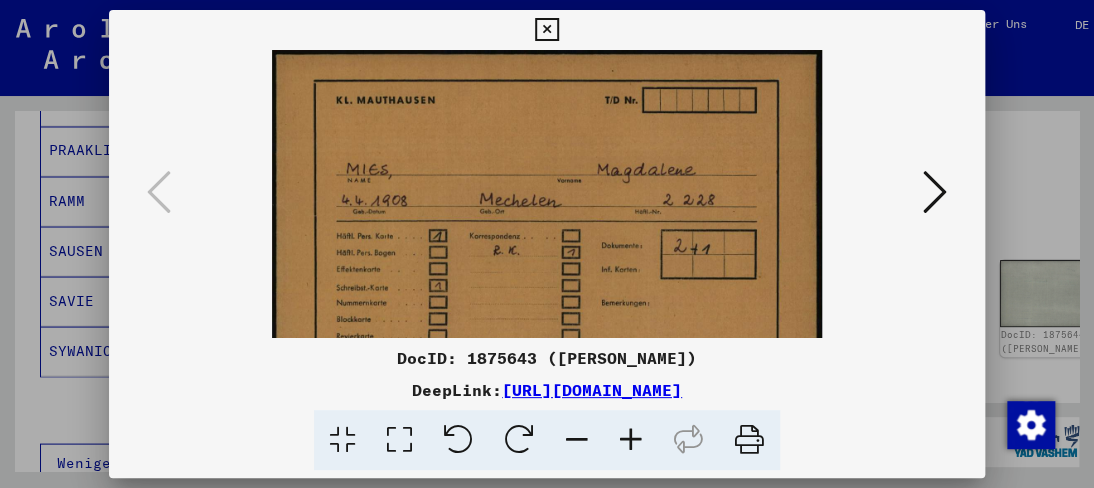 click at bounding box center (631, 440) 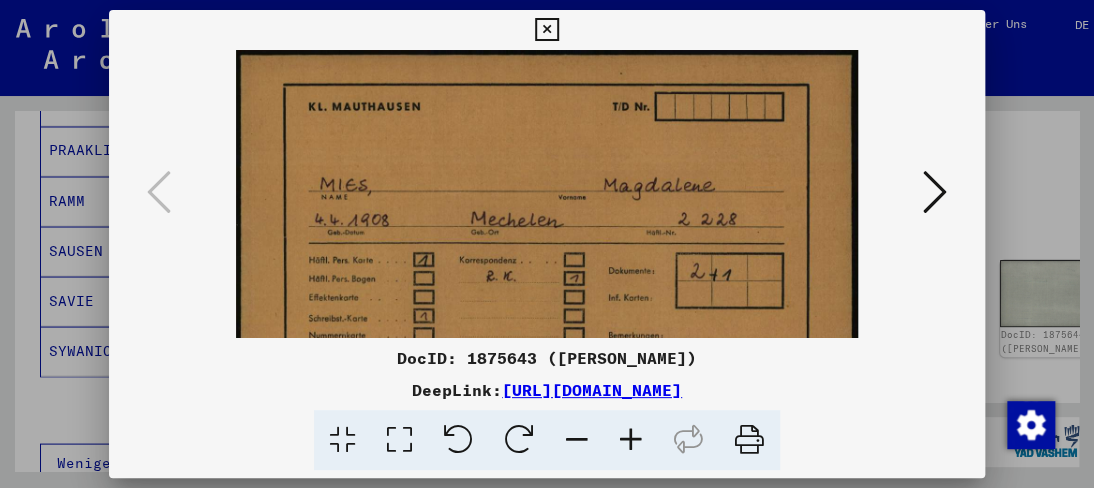 click at bounding box center (631, 440) 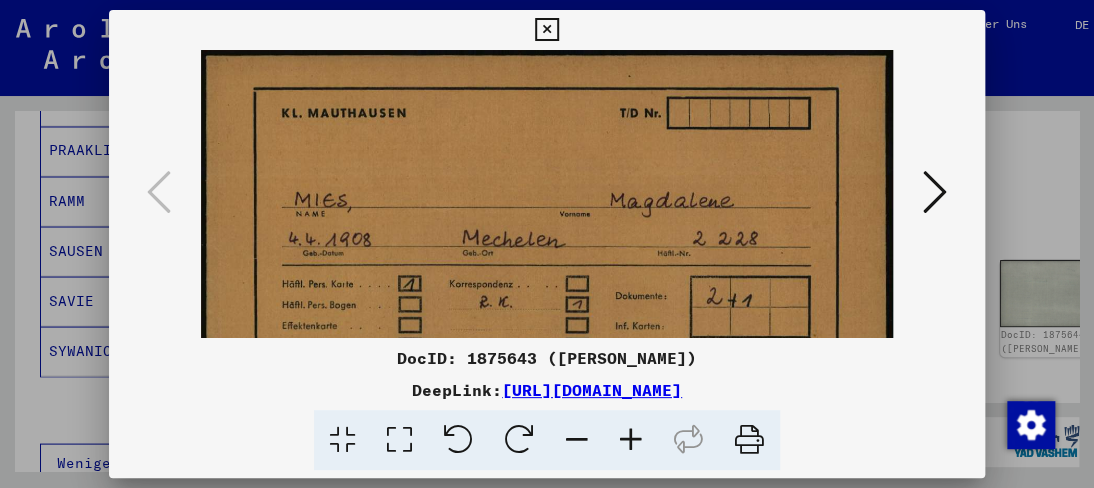 click at bounding box center (631, 440) 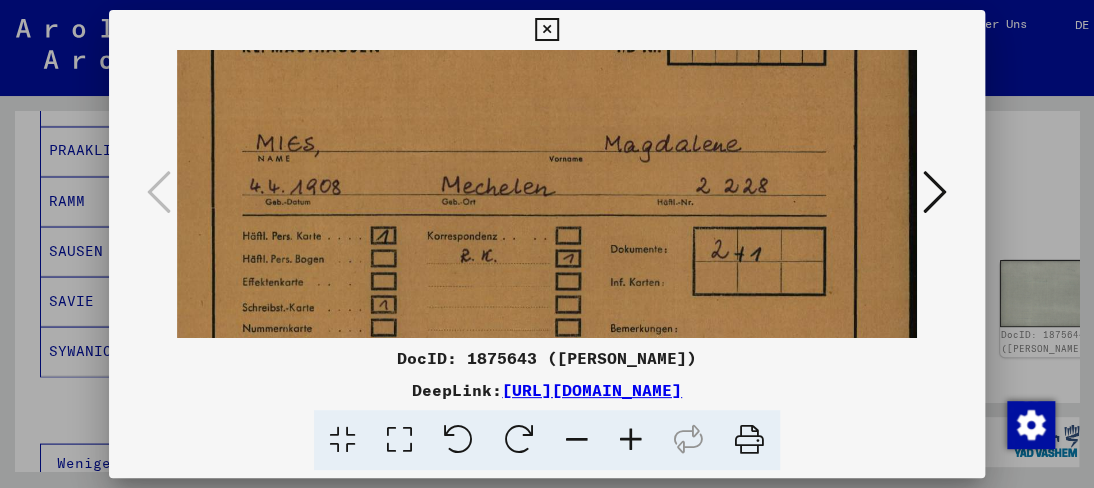 scroll, scrollTop: 0, scrollLeft: 20, axis: horizontal 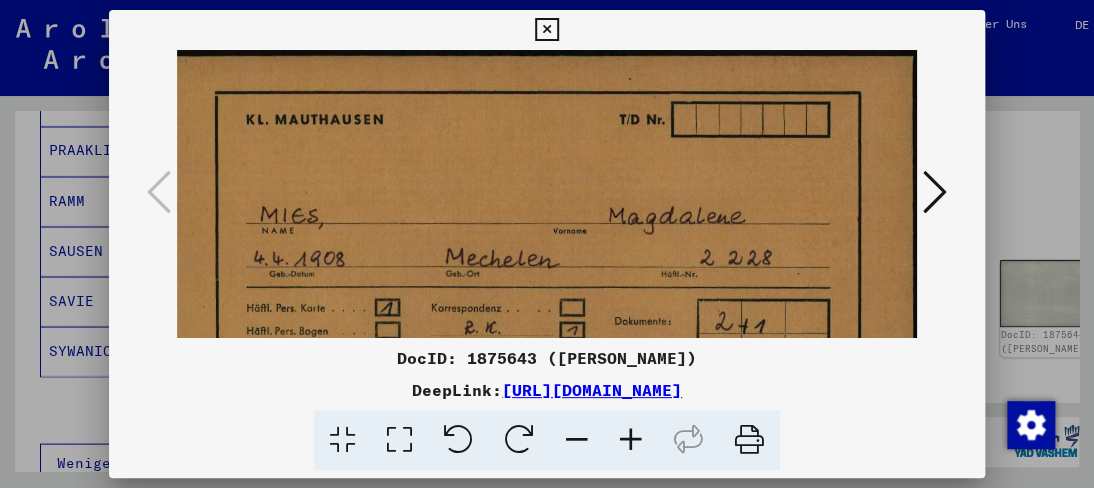drag, startPoint x: 519, startPoint y: 248, endPoint x: 496, endPoint y: 271, distance: 32.526913 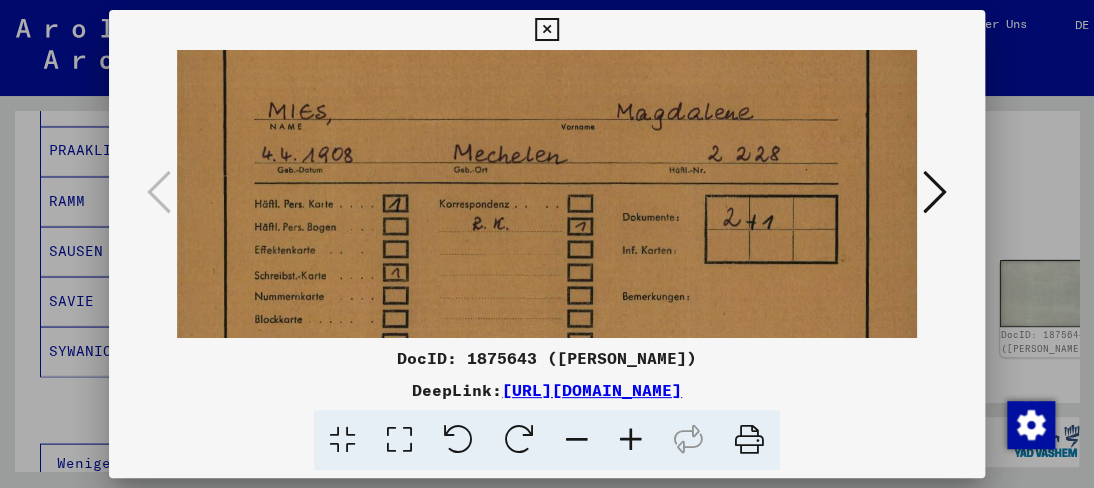 drag, startPoint x: 454, startPoint y: 123, endPoint x: 453, endPoint y: 82, distance: 41.01219 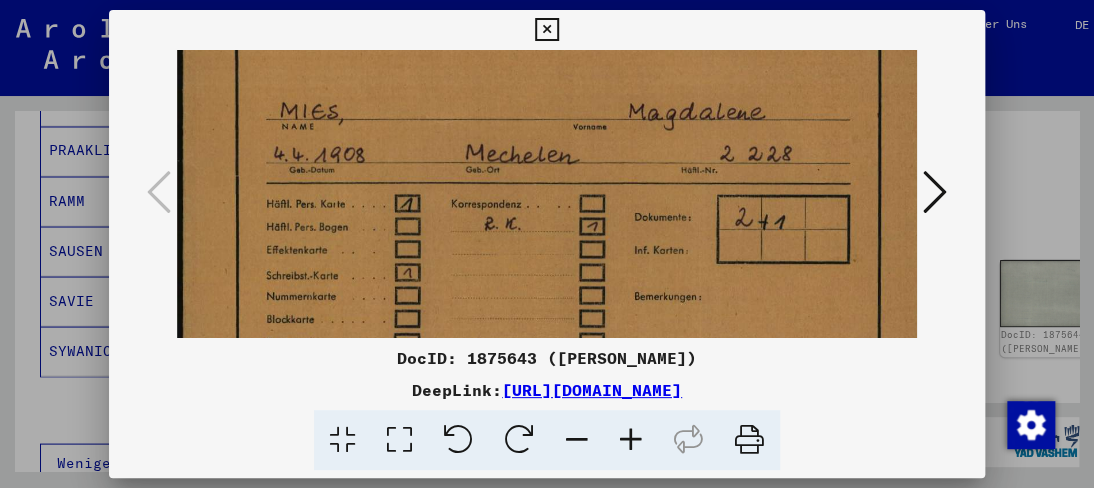 scroll, scrollTop: 118, scrollLeft: 21, axis: both 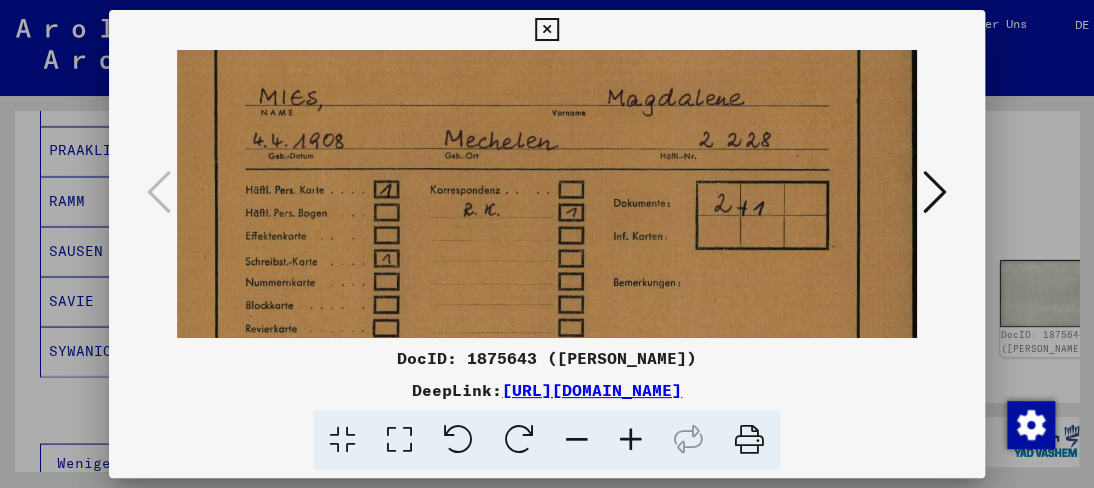 drag, startPoint x: 453, startPoint y: 170, endPoint x: 511, endPoint y: 158, distance: 59.22837 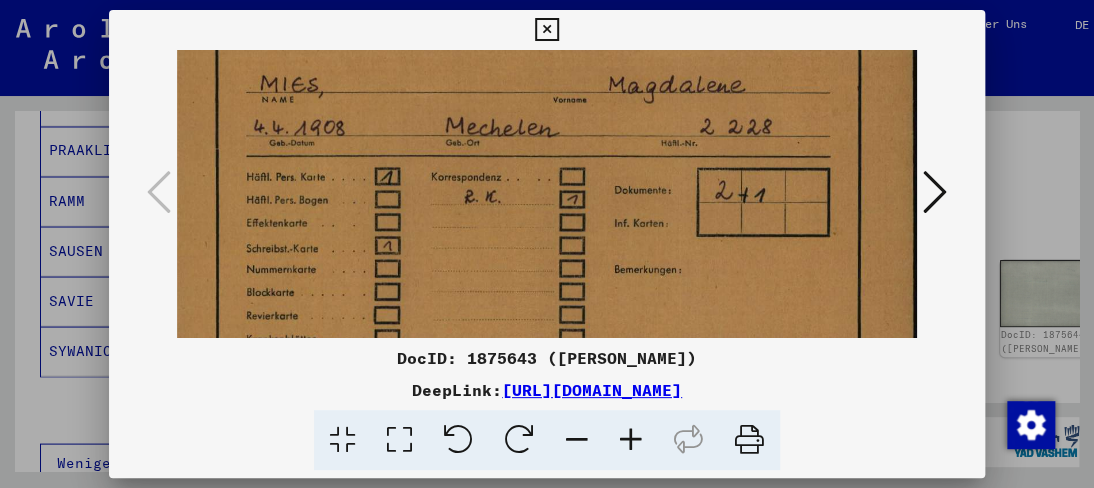 scroll, scrollTop: 131, scrollLeft: 20, axis: both 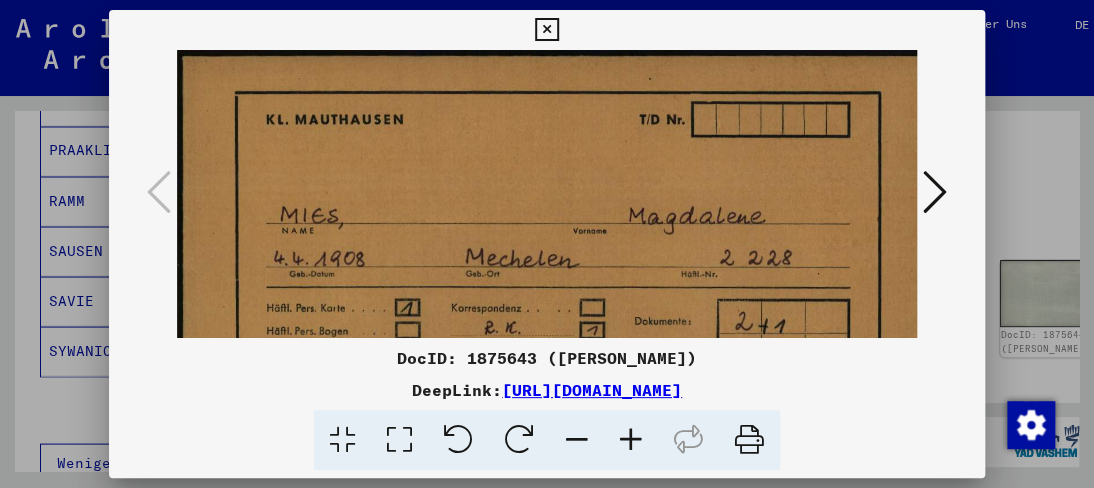 drag, startPoint x: 759, startPoint y: 260, endPoint x: 781, endPoint y: 337, distance: 80.08121 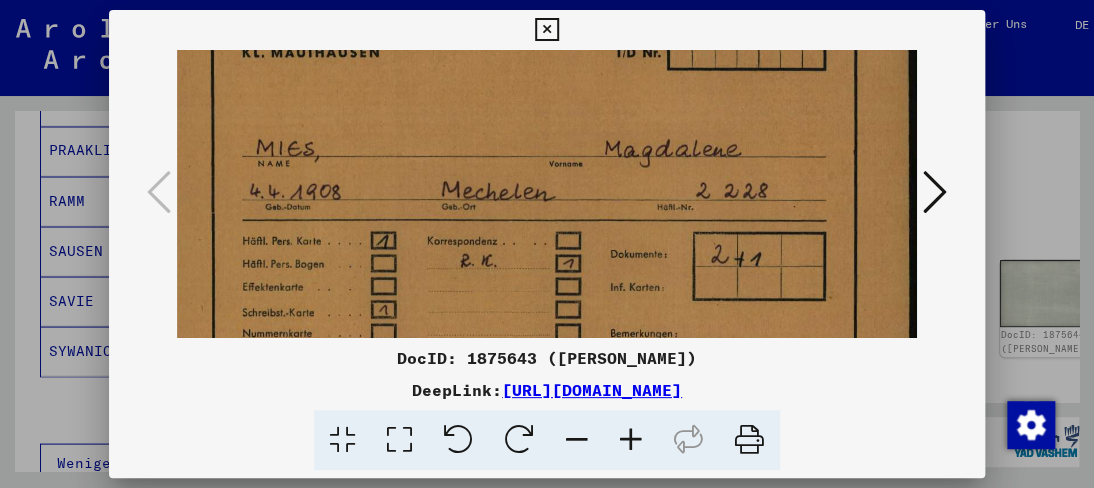 drag, startPoint x: 748, startPoint y: 267, endPoint x: 713, endPoint y: 244, distance: 41.880783 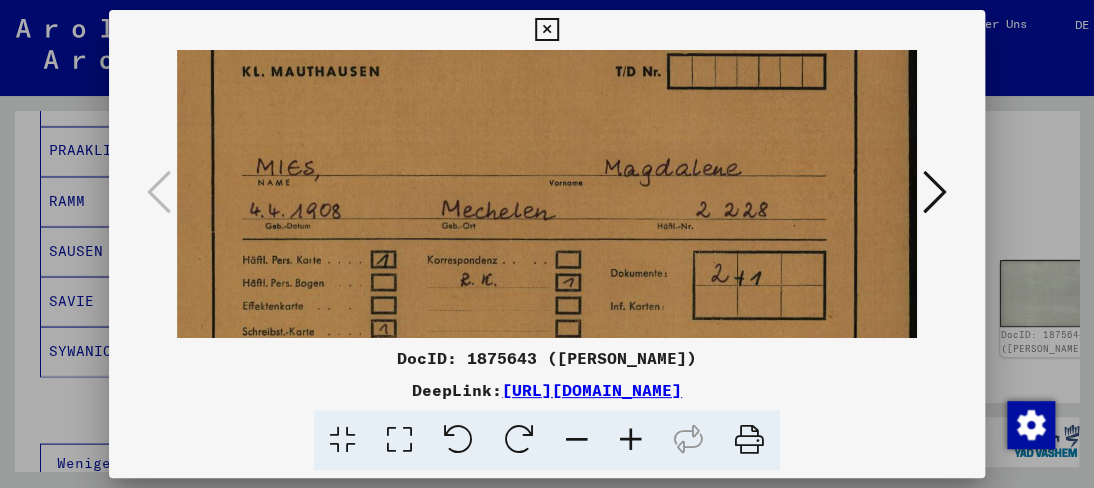 click at bounding box center [631, 440] 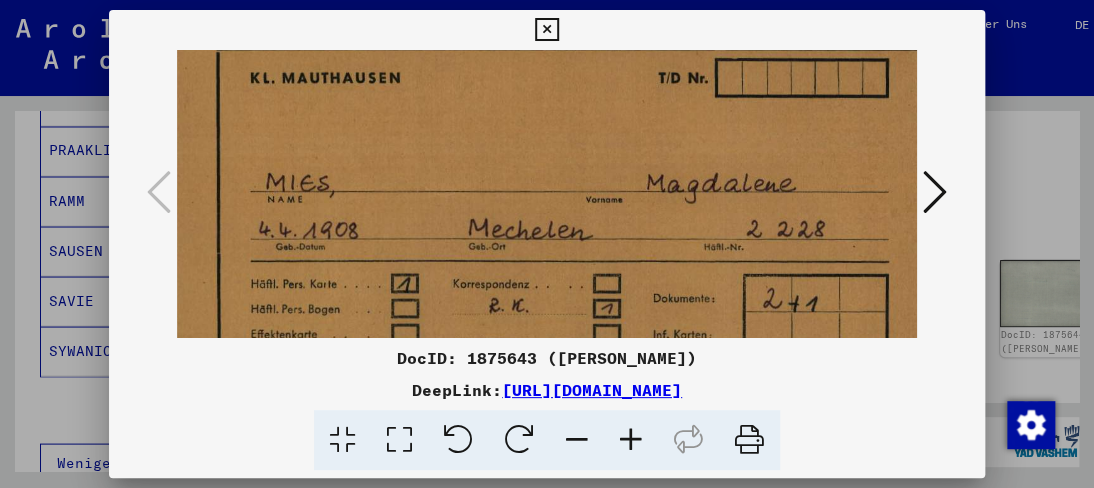click at bounding box center (631, 440) 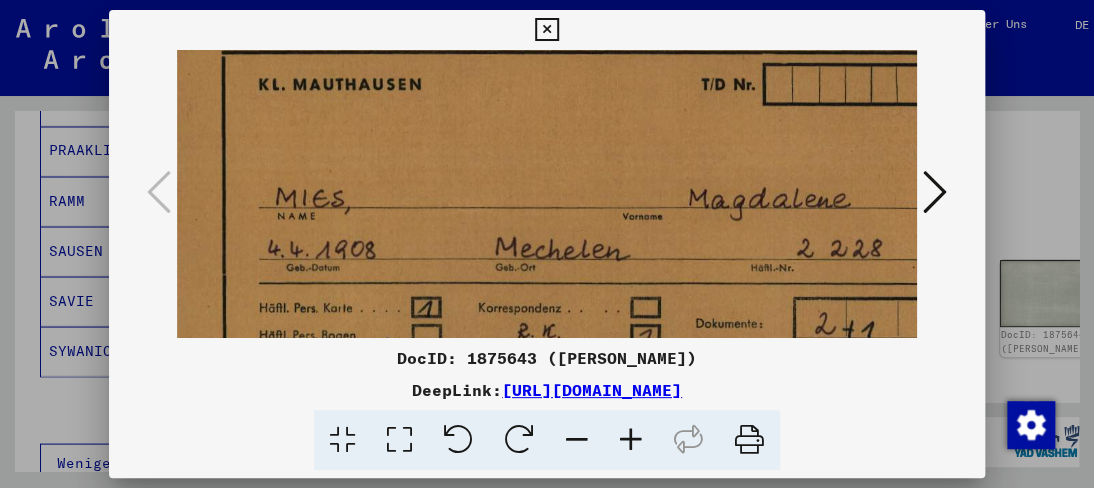 click at bounding box center (631, 440) 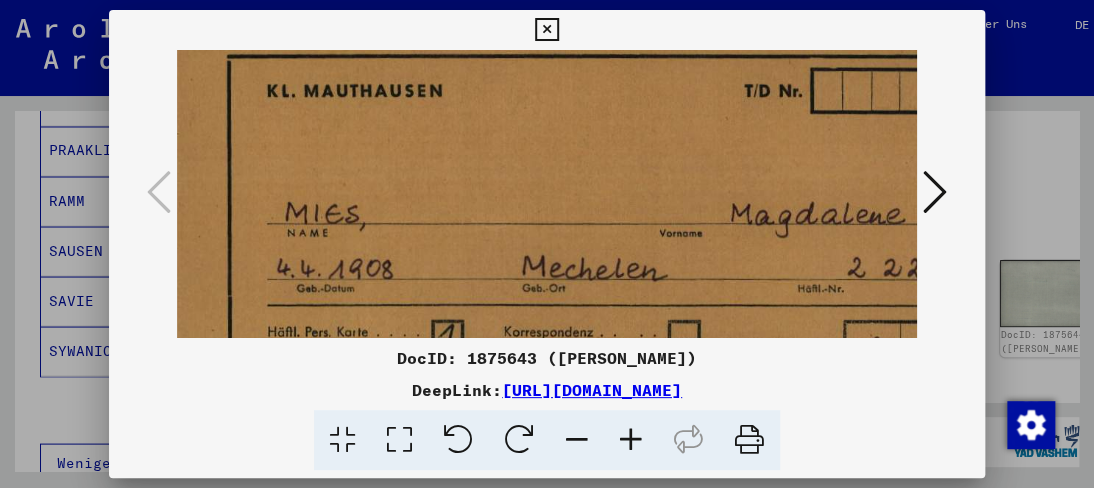 click at bounding box center (631, 440) 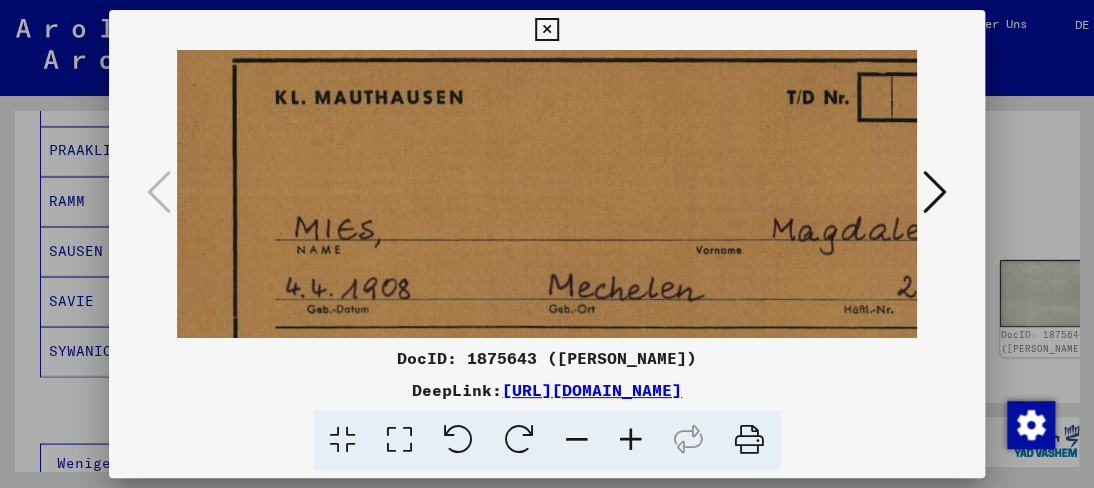 click at bounding box center (631, 440) 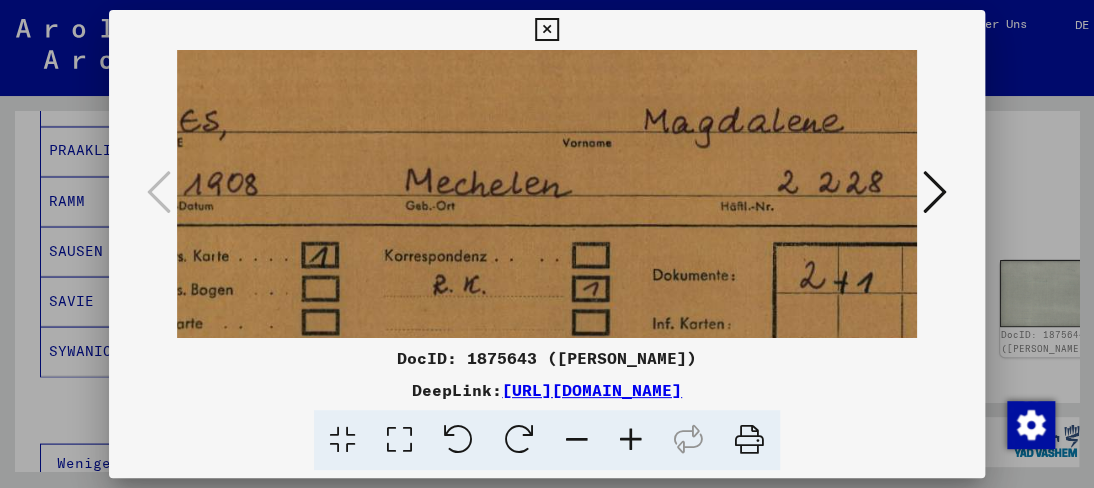 scroll, scrollTop: 172, scrollLeft: 200, axis: both 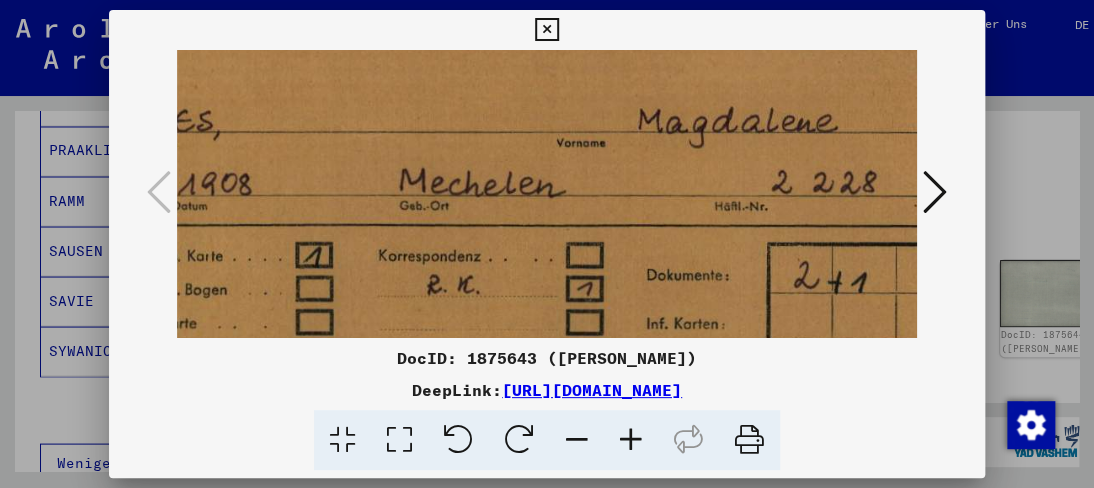 drag, startPoint x: 698, startPoint y: 261, endPoint x: 592, endPoint y: 177, distance: 135.24792 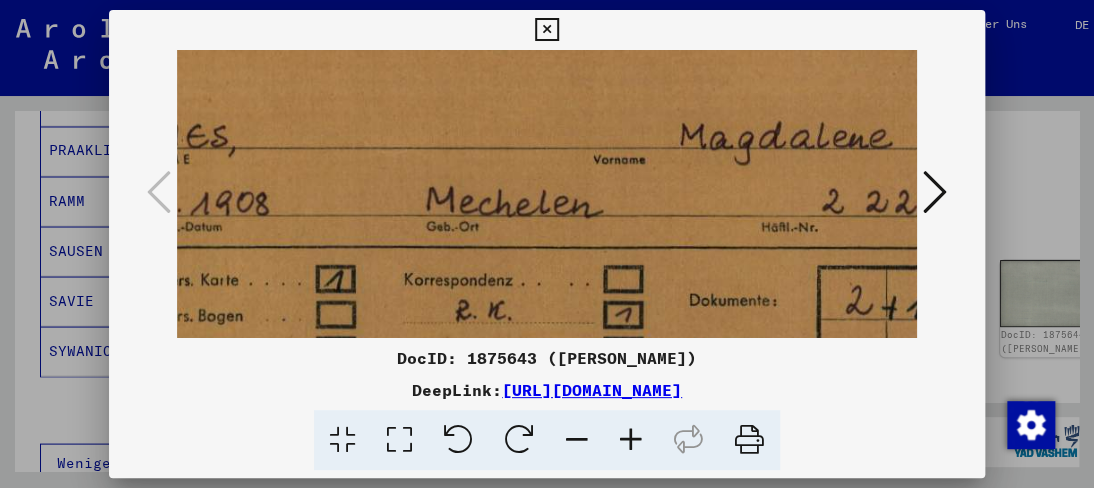 click at bounding box center (631, 440) 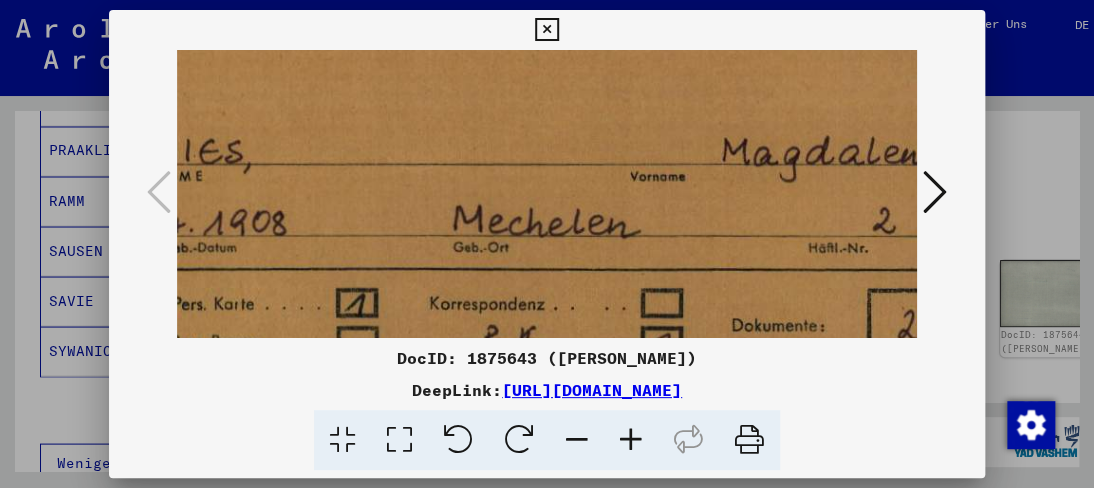 click at bounding box center (631, 440) 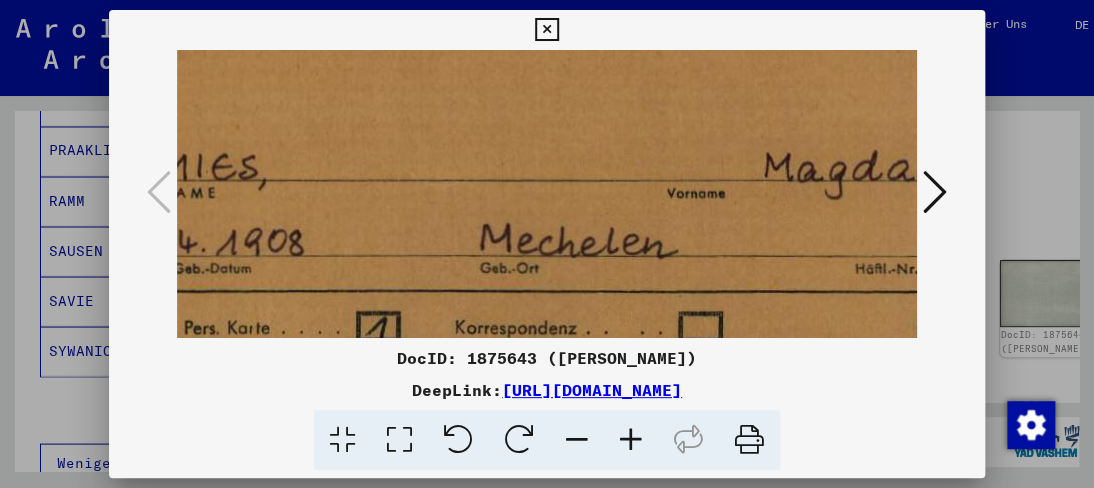 scroll, scrollTop: 239, scrollLeft: 440, axis: both 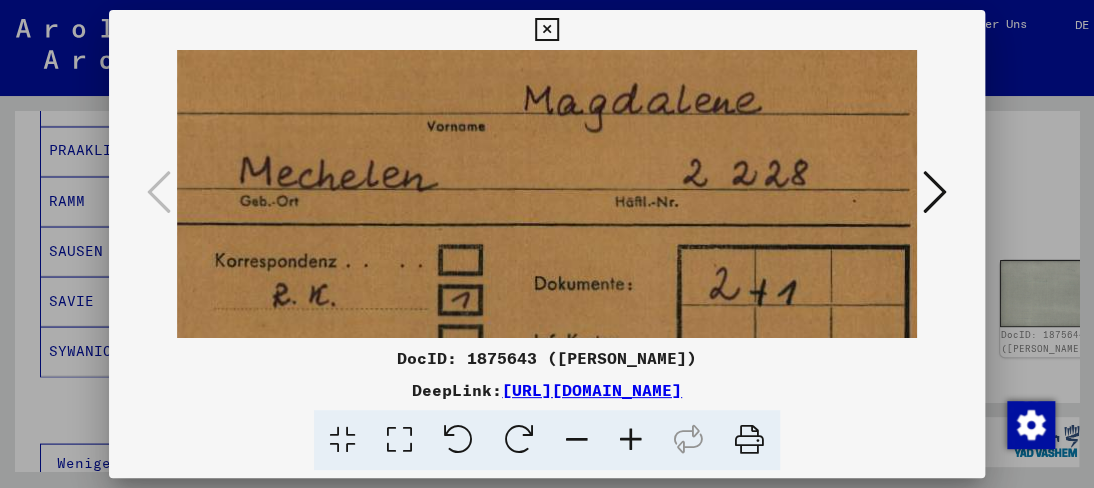 drag, startPoint x: 817, startPoint y: 234, endPoint x: 578, endPoint y: 169, distance: 247.68124 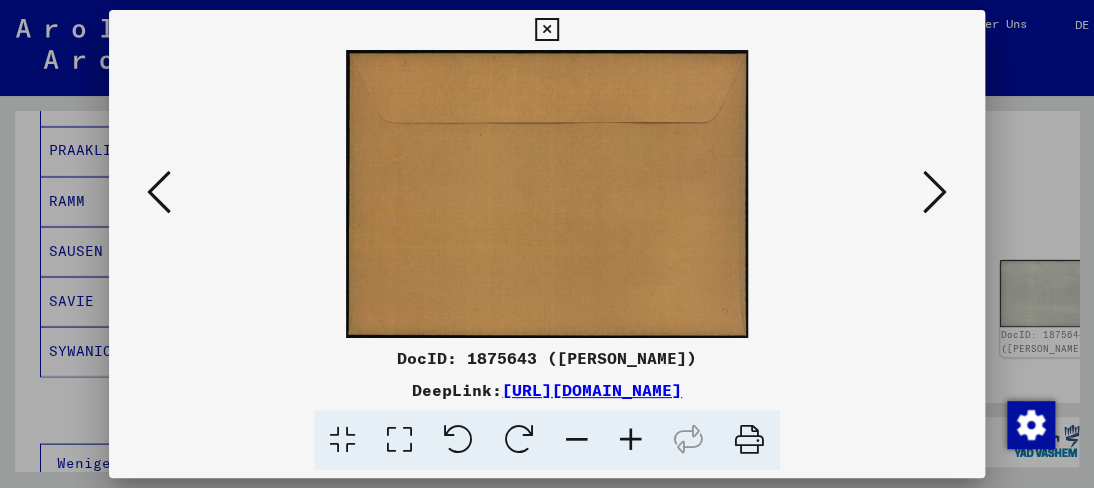 scroll, scrollTop: 0, scrollLeft: 0, axis: both 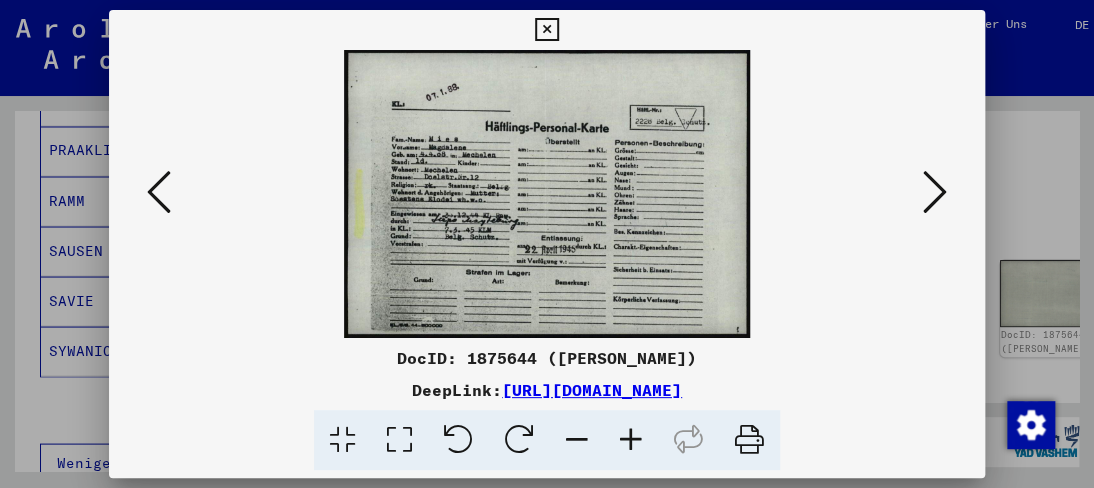 click at bounding box center (631, 440) 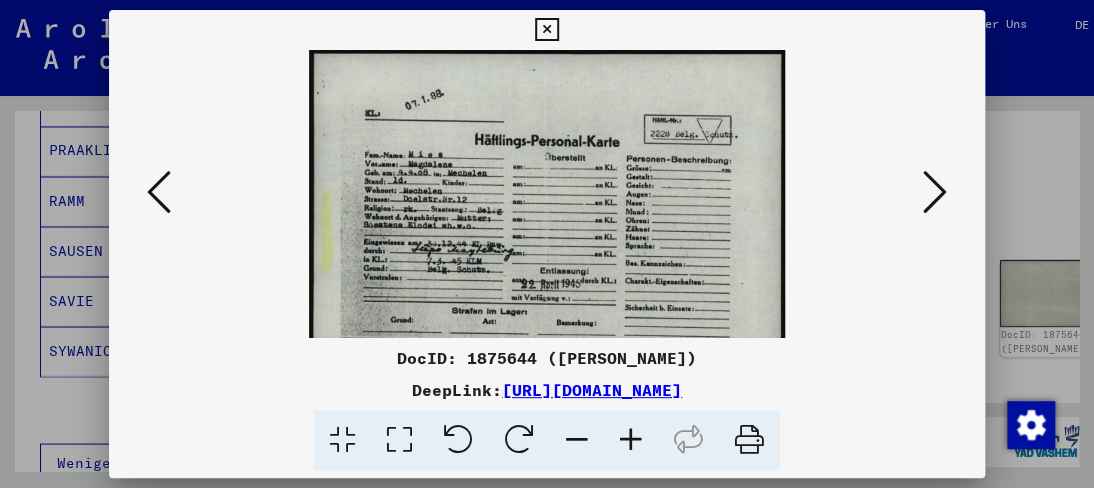 click at bounding box center [631, 440] 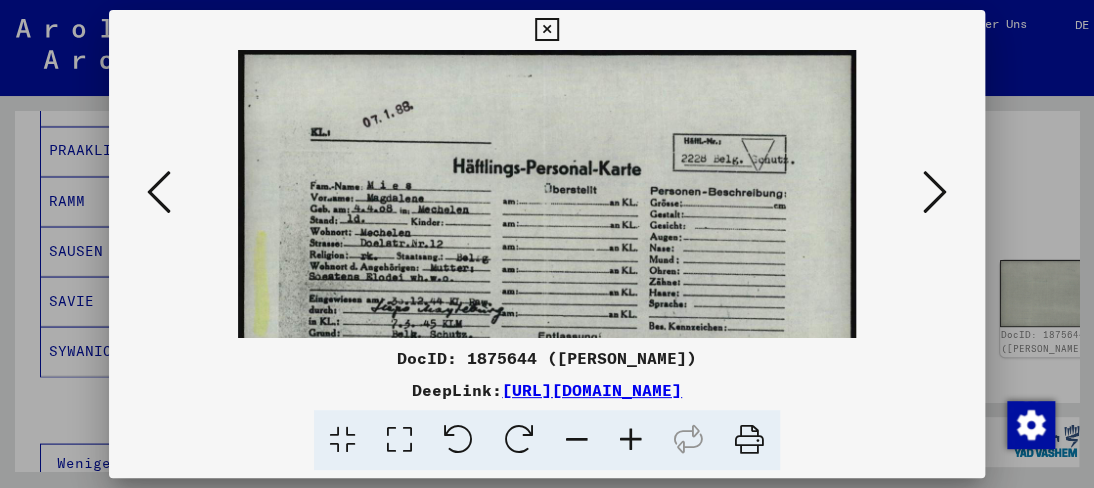 click at bounding box center [631, 440] 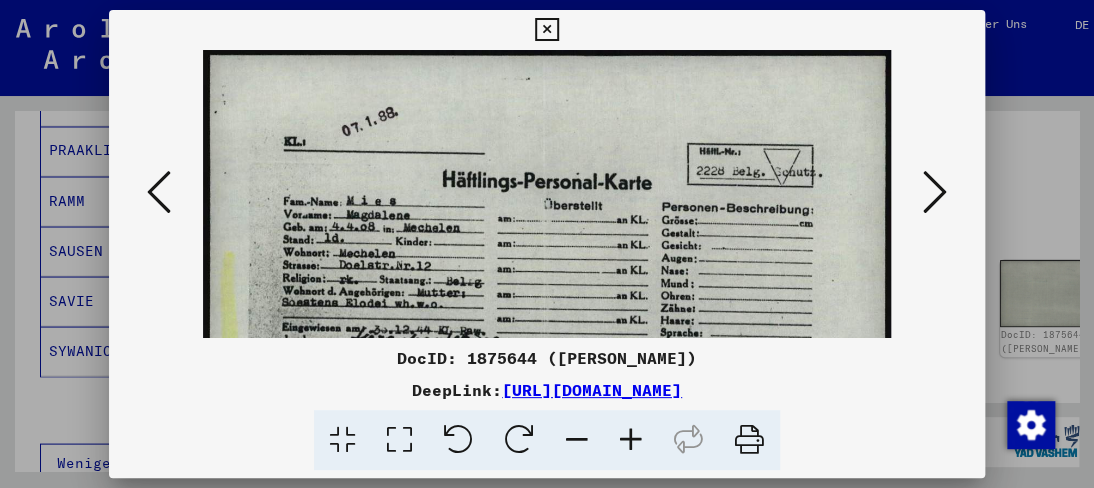 click at bounding box center (631, 440) 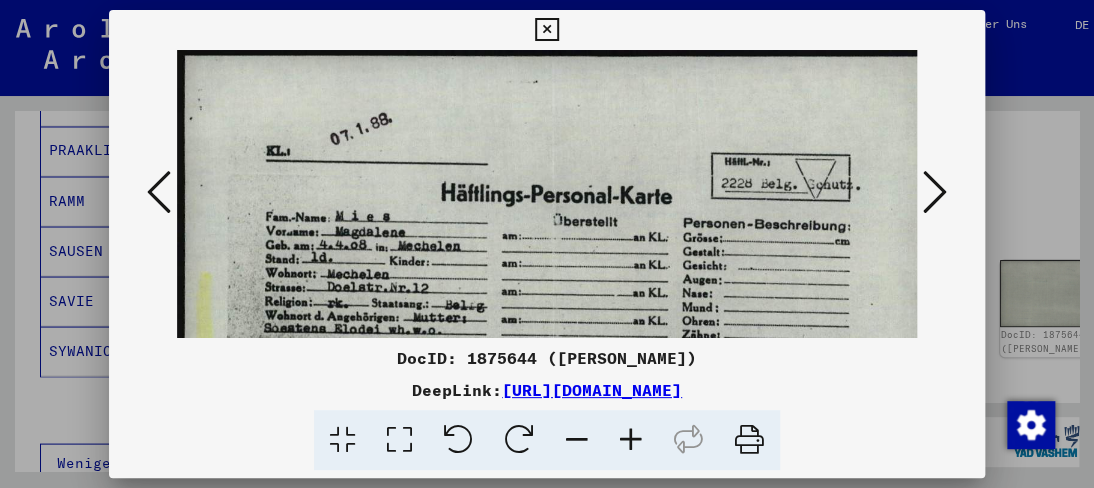 click at bounding box center (631, 440) 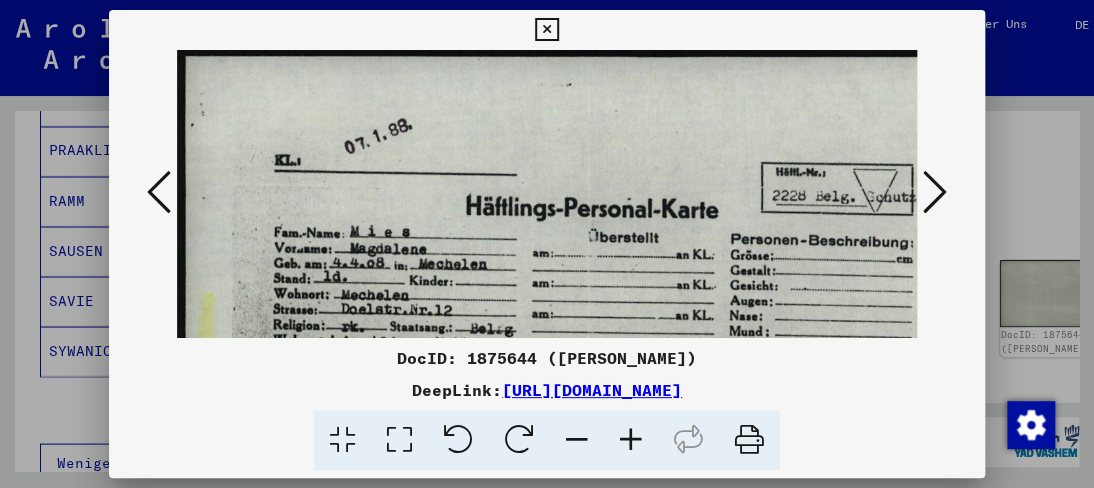 click at bounding box center [631, 440] 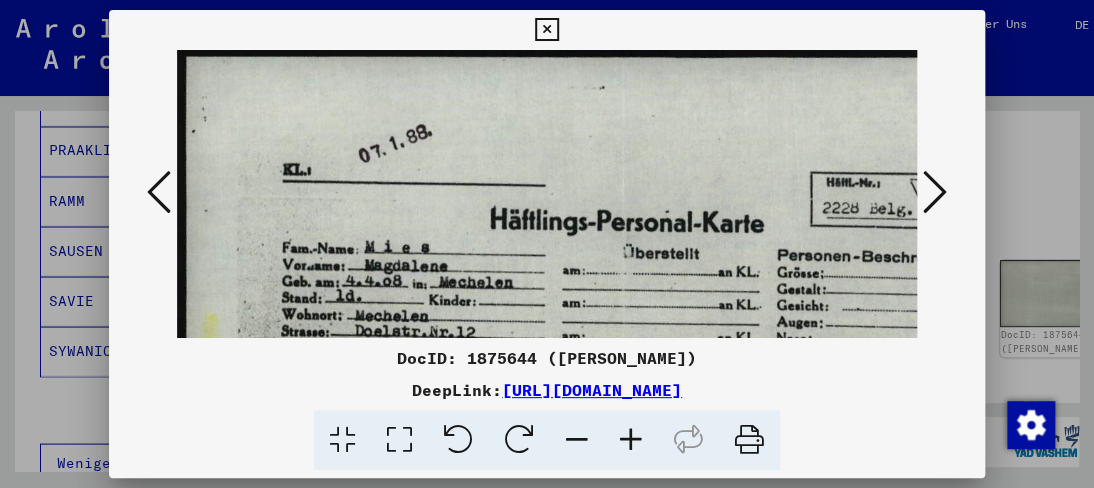 click at bounding box center [631, 440] 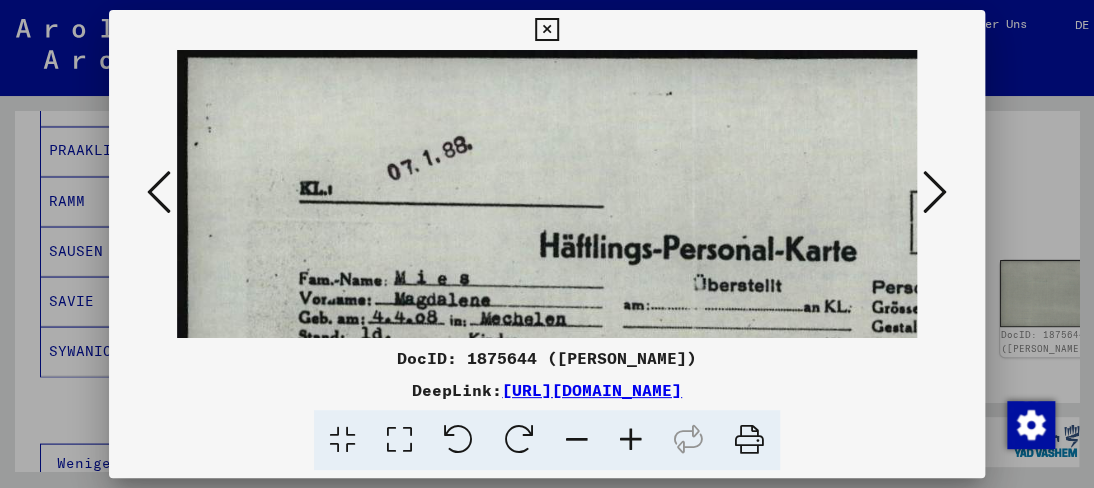 click at bounding box center (631, 440) 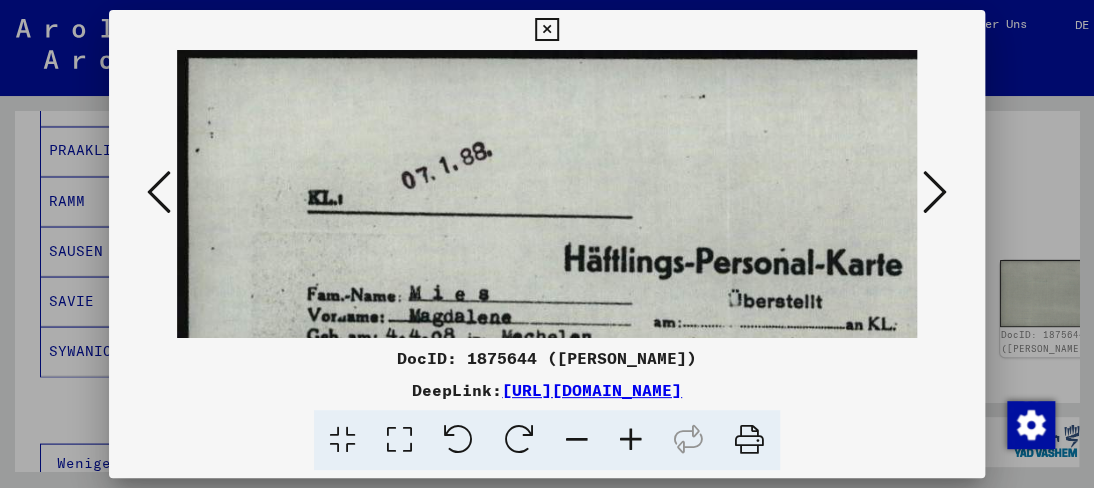 click at bounding box center [631, 440] 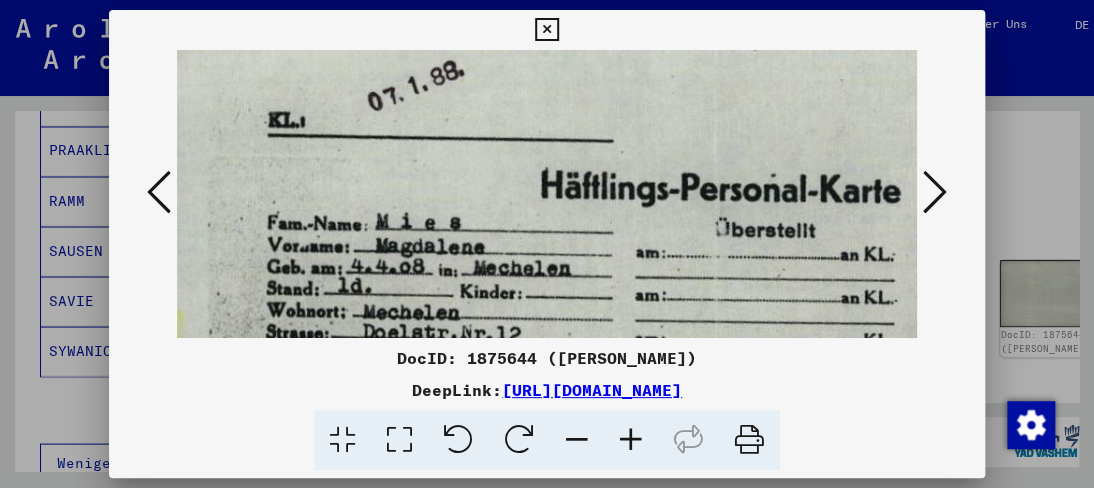 scroll, scrollTop: 187, scrollLeft: 43, axis: both 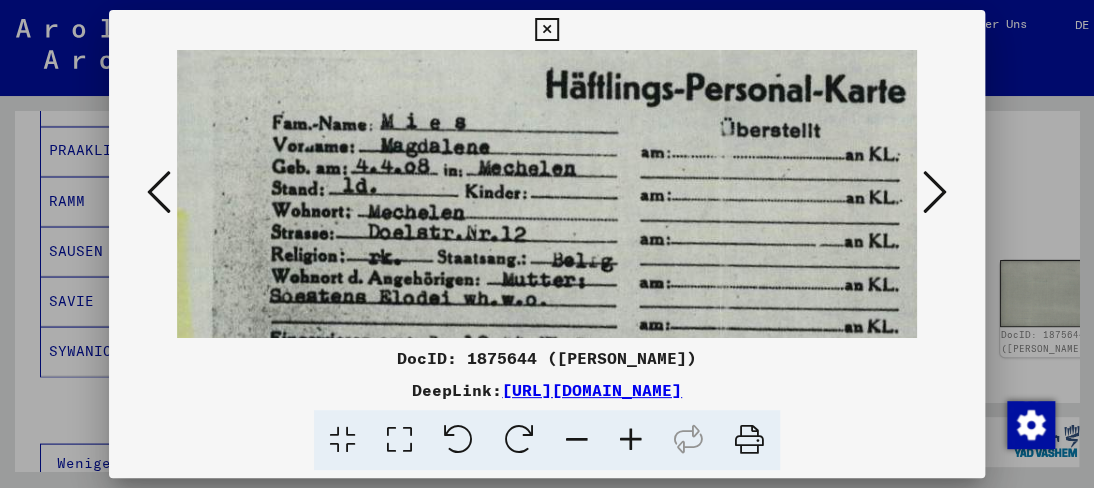 drag, startPoint x: 635, startPoint y: 295, endPoint x: 603, endPoint y: 119, distance: 178.88544 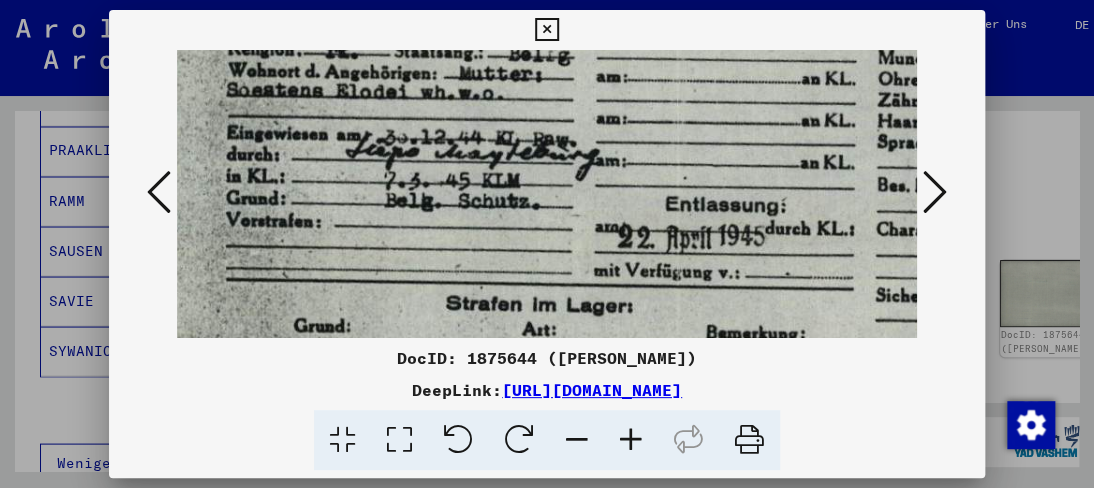 drag, startPoint x: 593, startPoint y: 292, endPoint x: 552, endPoint y: 88, distance: 208.07932 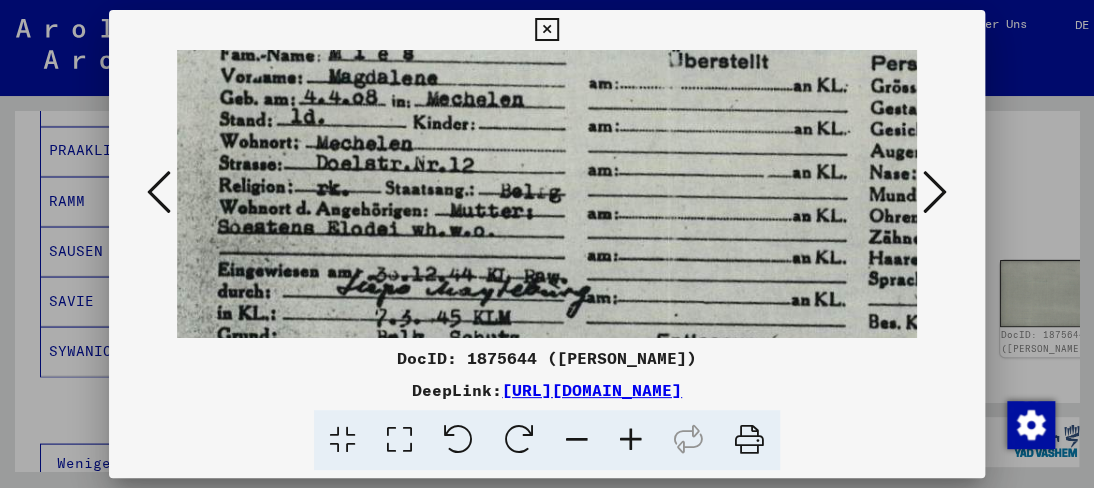 scroll, scrollTop: 244, scrollLeft: 94, axis: both 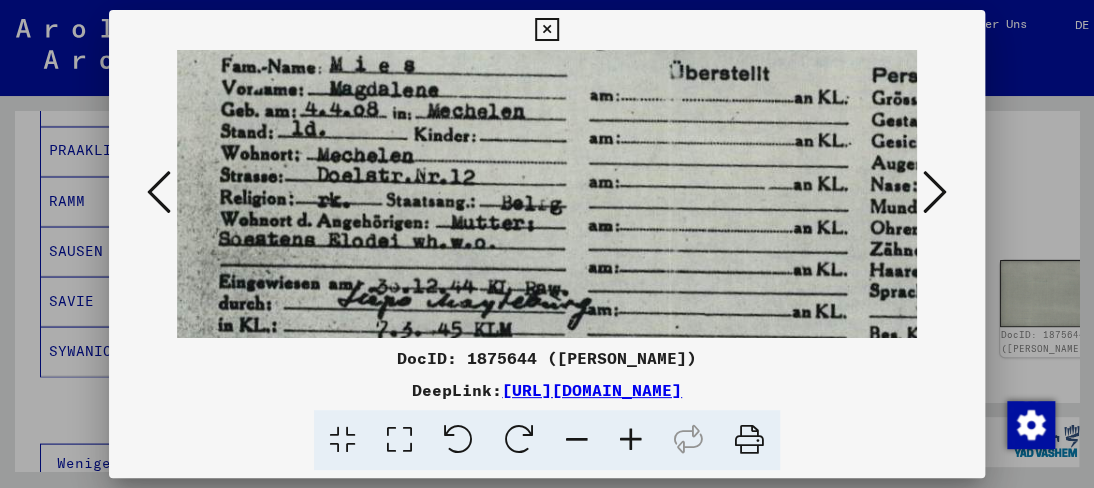 drag, startPoint x: 508, startPoint y: 133, endPoint x: 516, endPoint y: 346, distance: 213.15018 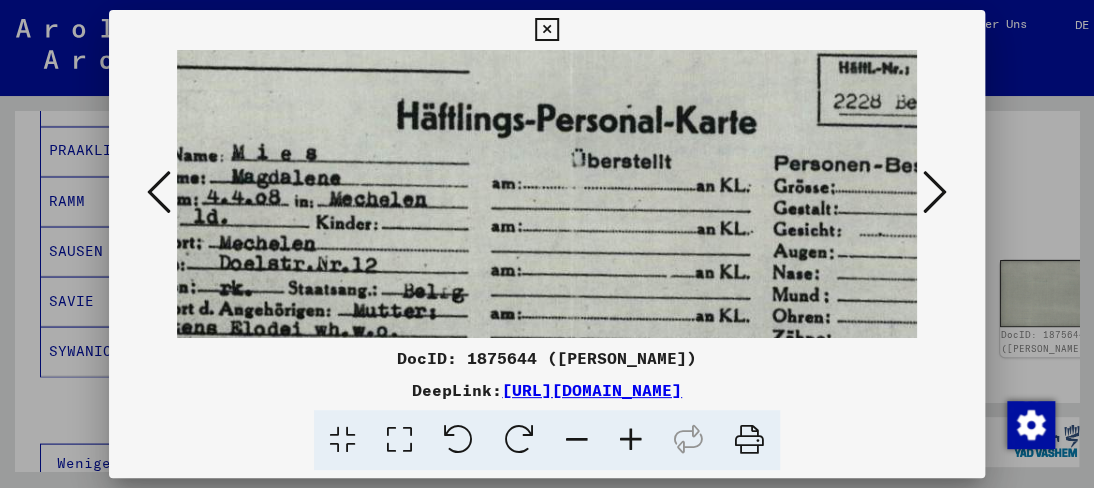 scroll, scrollTop: 161, scrollLeft: 167, axis: both 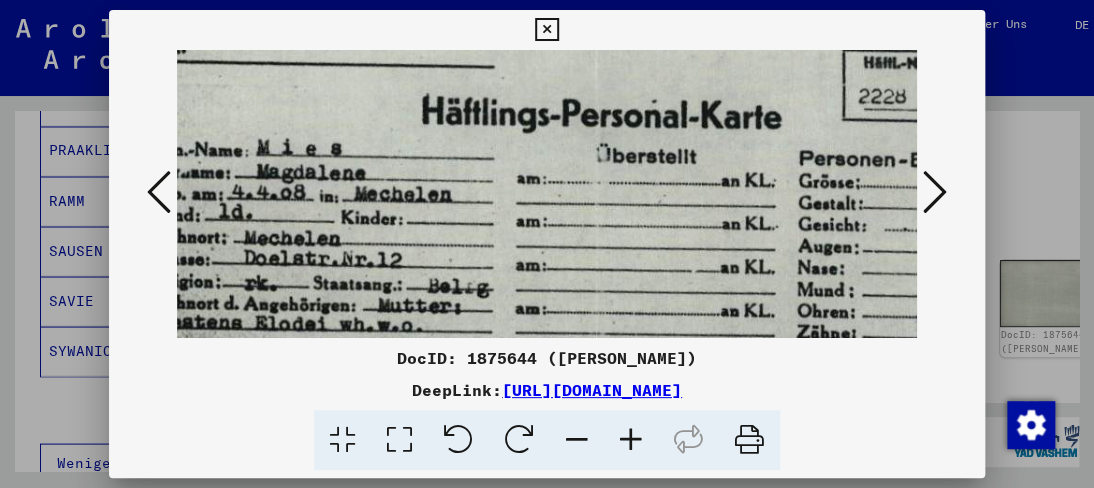 drag, startPoint x: 539, startPoint y: 235, endPoint x: 474, endPoint y: 324, distance: 110.20889 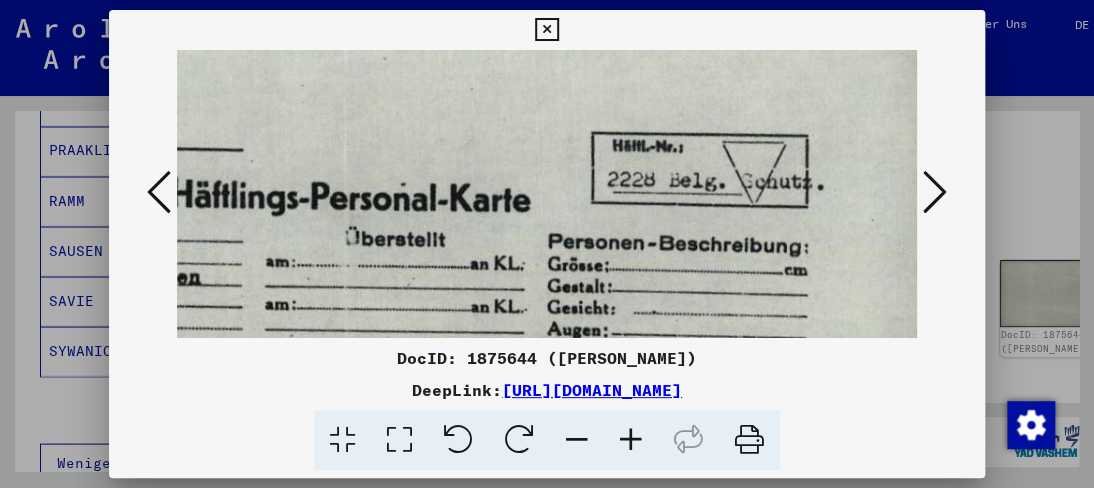 scroll, scrollTop: 82, scrollLeft: 418, axis: both 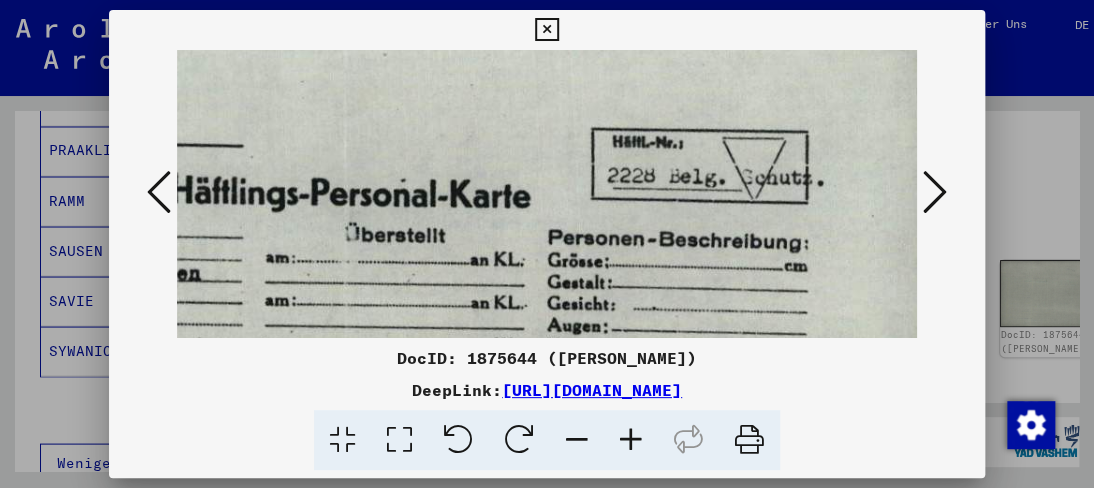 drag, startPoint x: 804, startPoint y: 196, endPoint x: 557, endPoint y: 277, distance: 259.9423 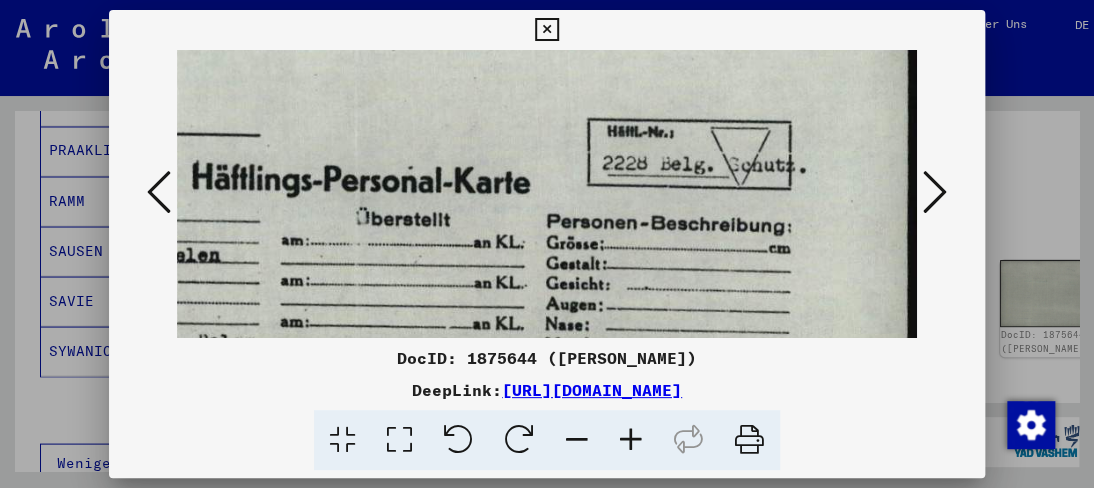 click at bounding box center [577, 440] 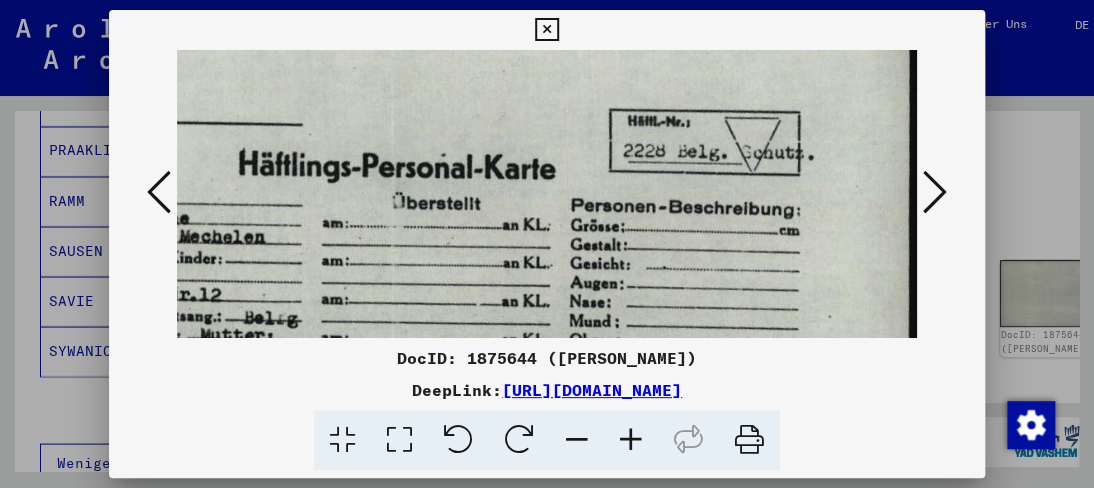 click at bounding box center (577, 440) 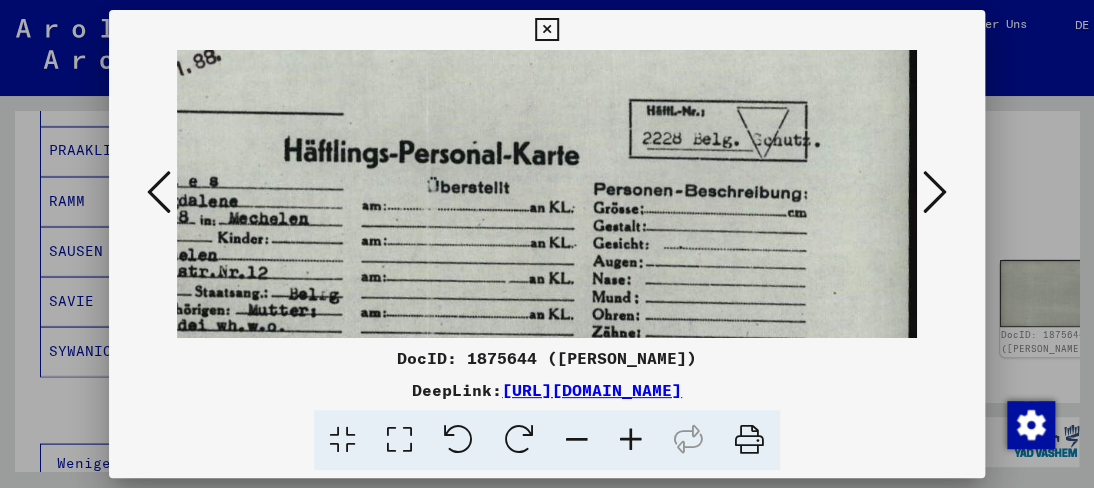 click at bounding box center [577, 440] 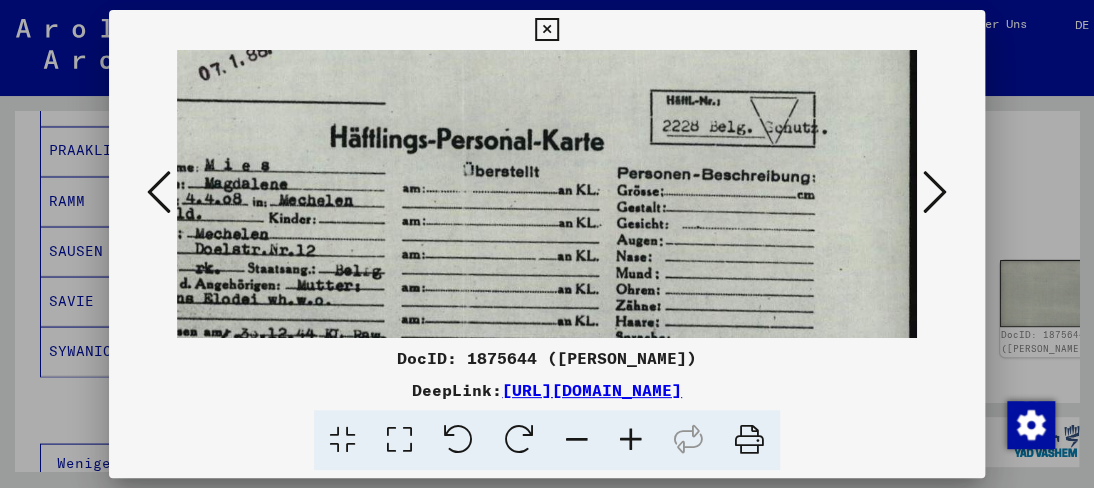 click at bounding box center (577, 440) 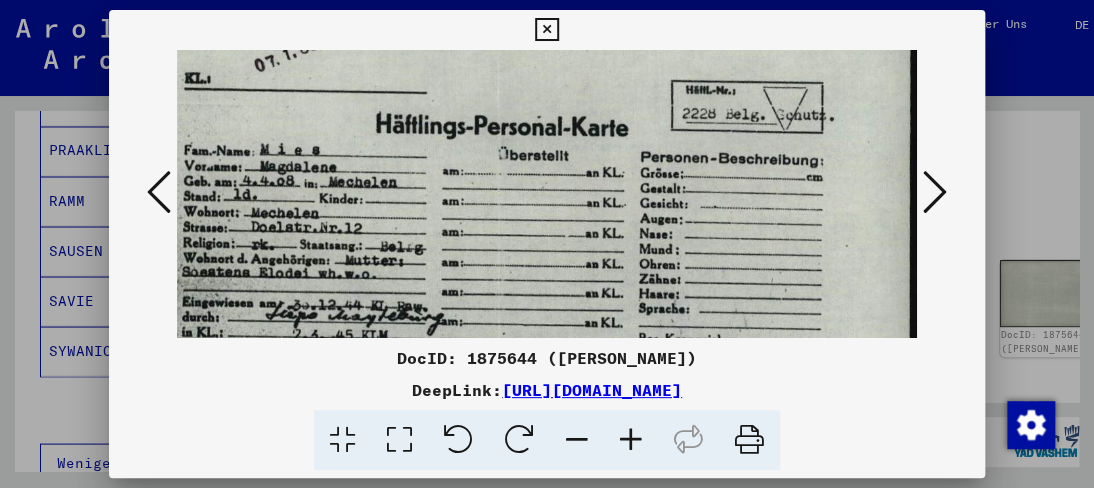 click at bounding box center [577, 440] 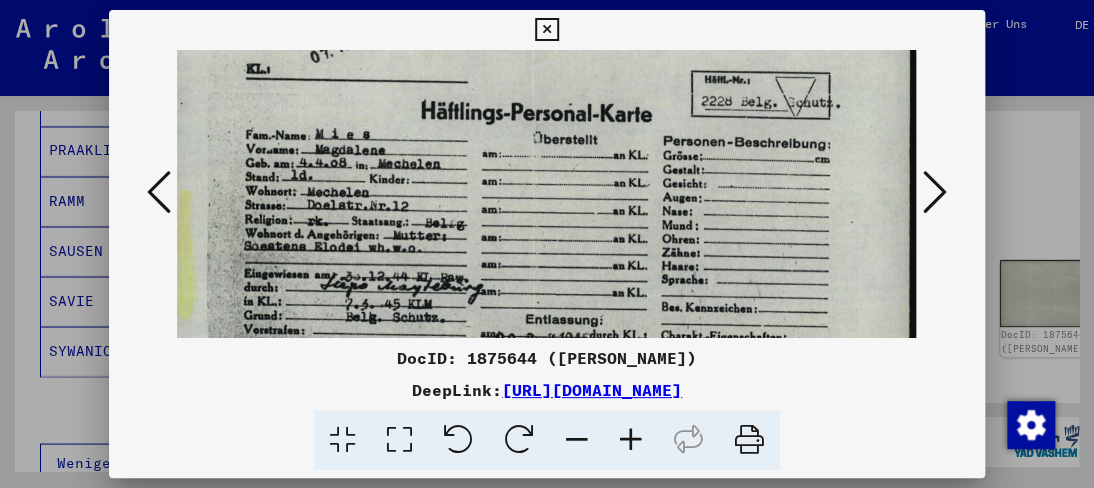 click at bounding box center [577, 440] 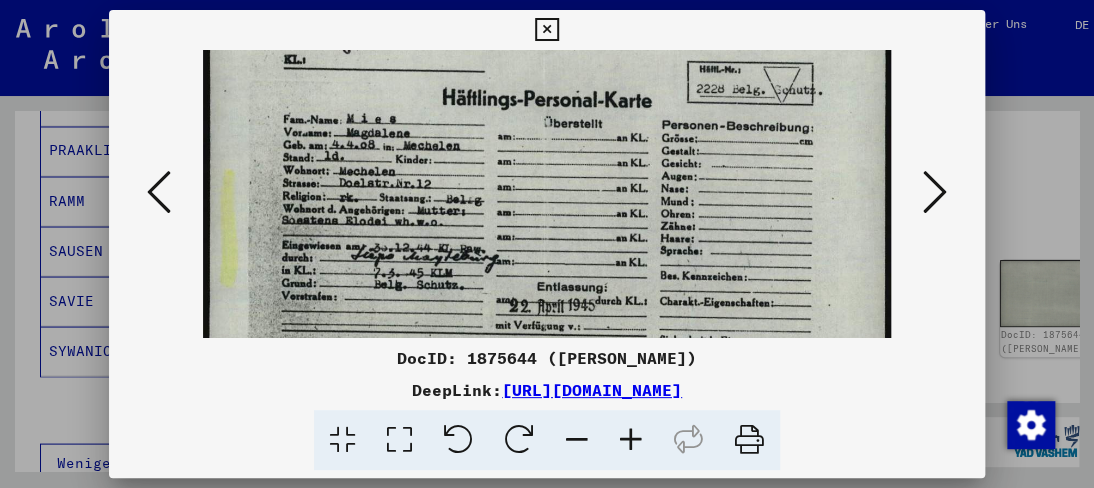 click at bounding box center [631, 440] 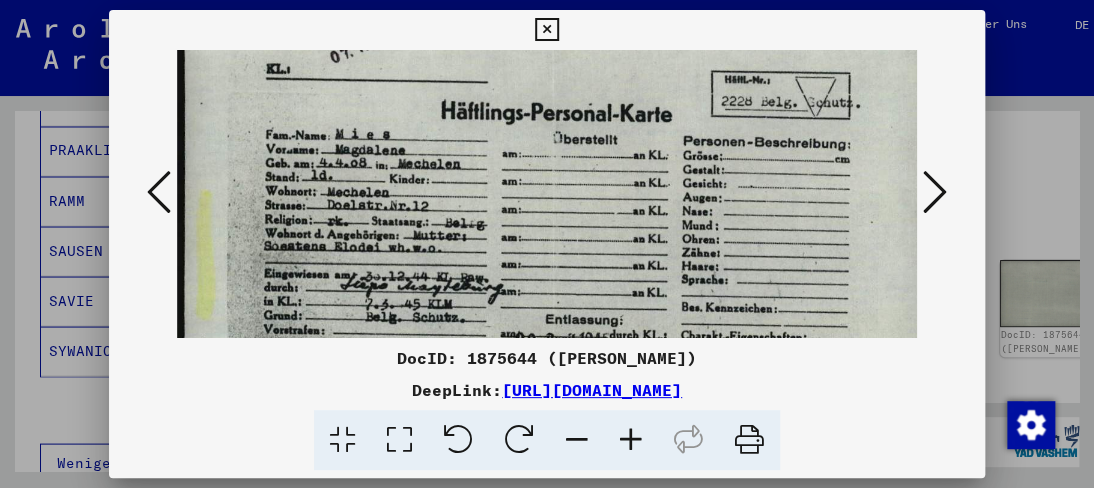 click at bounding box center (631, 440) 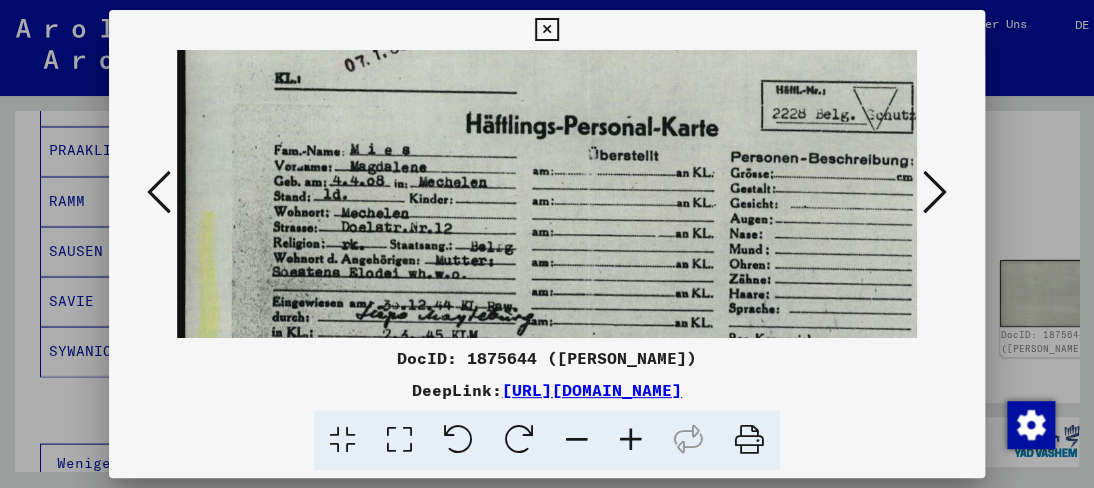 click at bounding box center [631, 440] 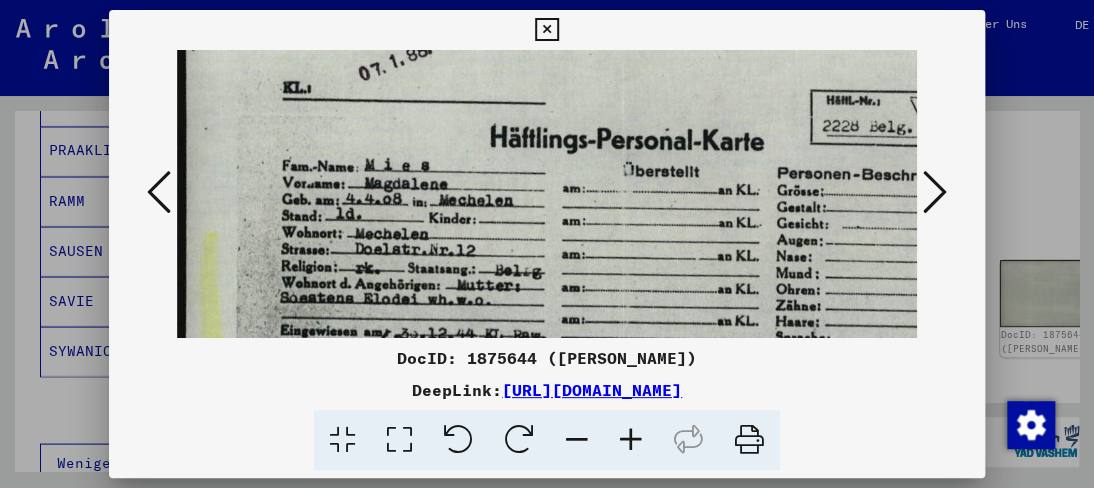 click at bounding box center [631, 440] 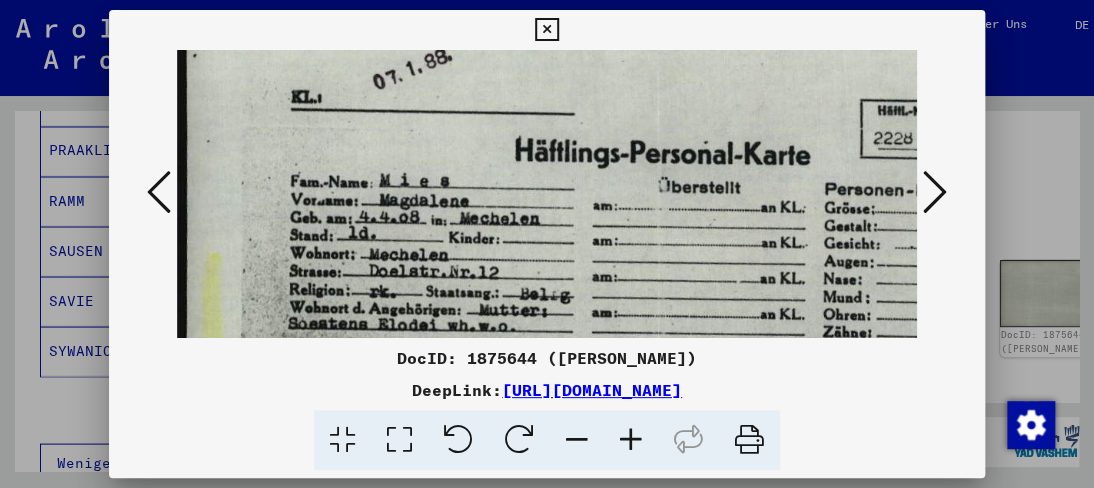 click at bounding box center [631, 440] 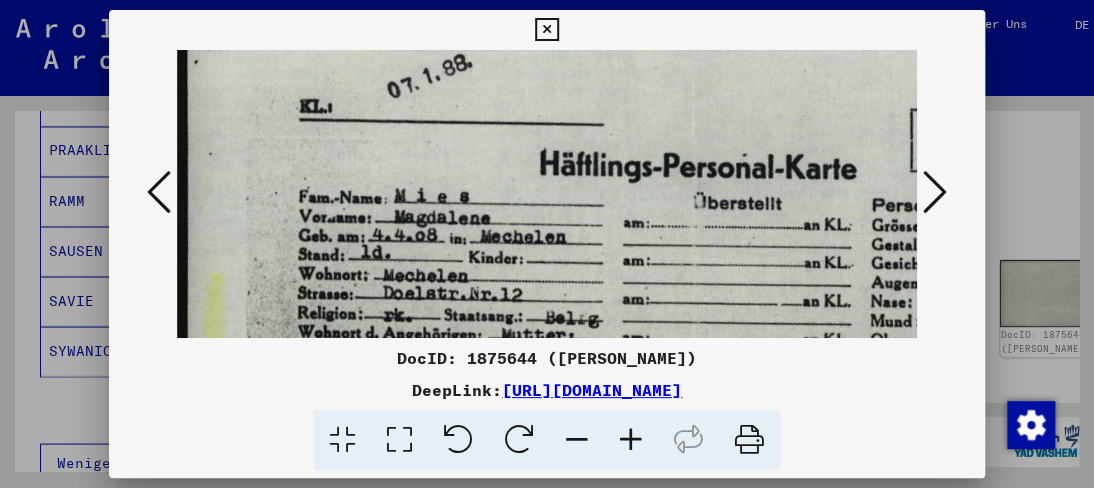 click at bounding box center (631, 440) 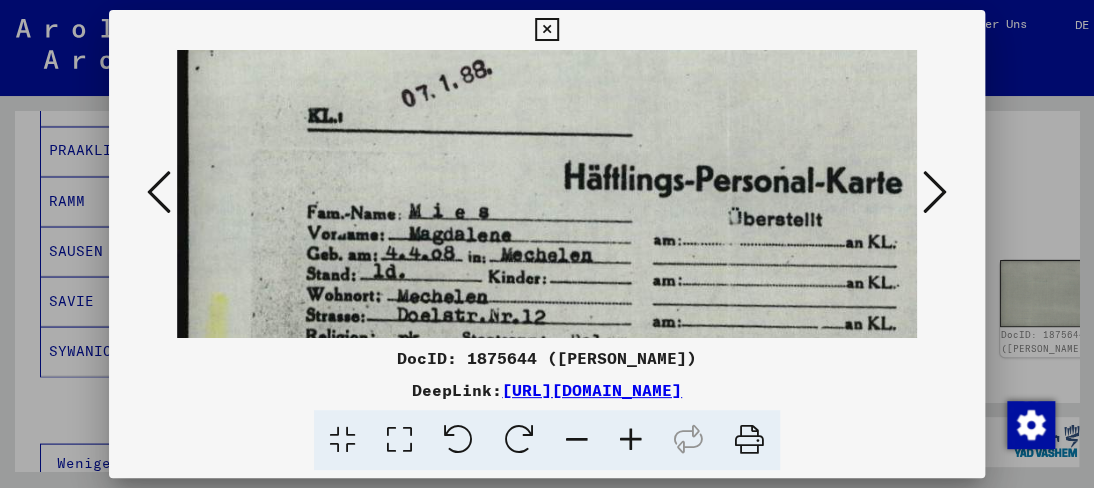 click at bounding box center (631, 440) 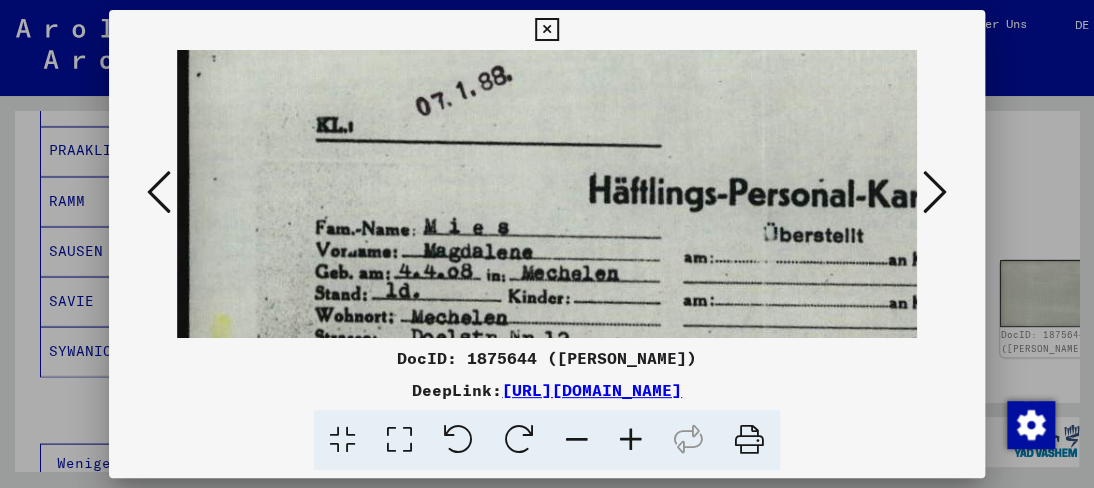 click at bounding box center (631, 440) 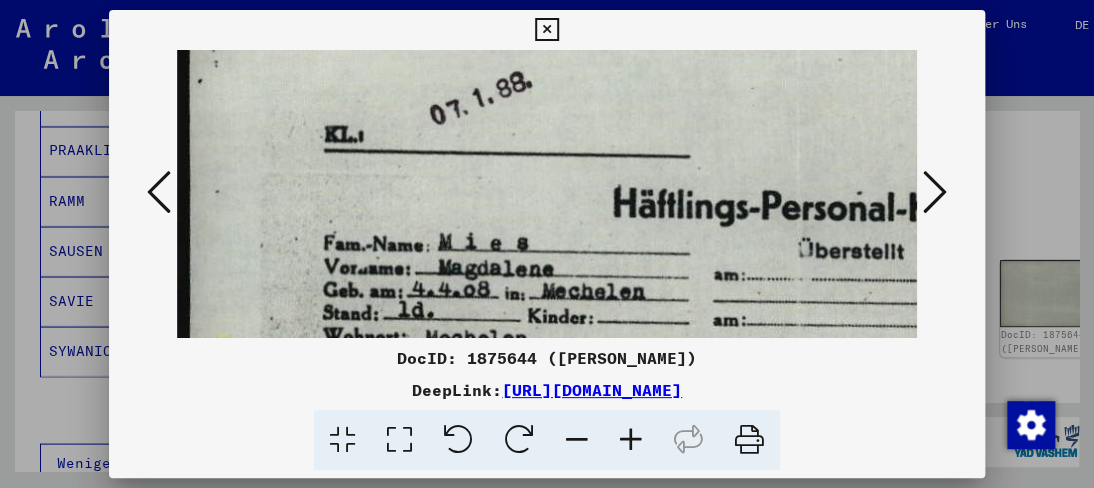 click at bounding box center (631, 440) 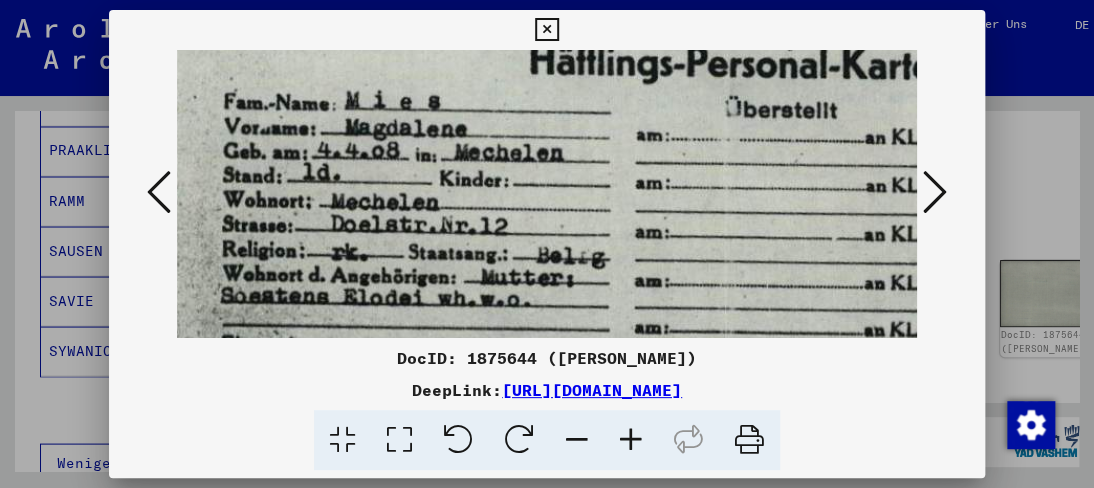 scroll, scrollTop: 248, scrollLeft: 108, axis: both 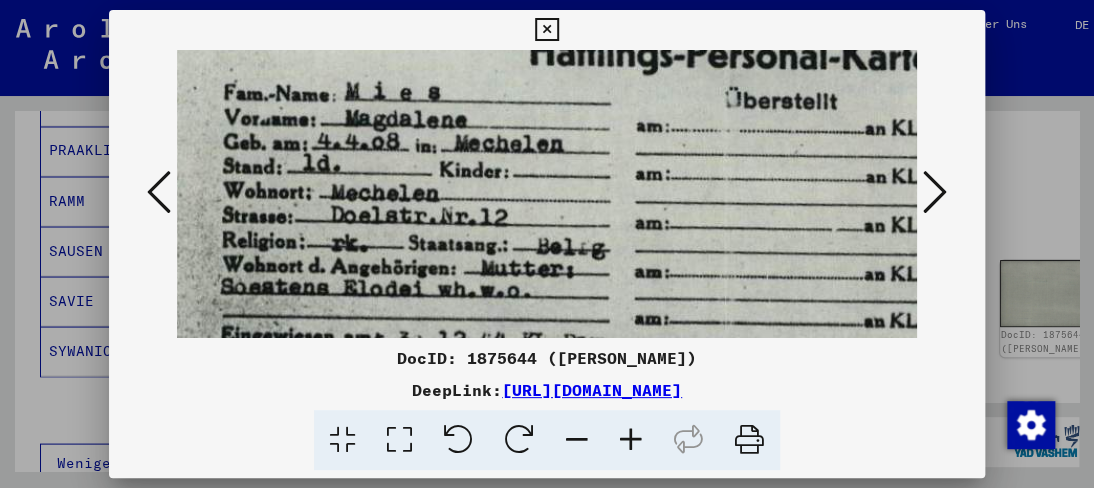 drag, startPoint x: 590, startPoint y: 279, endPoint x: 483, endPoint y: 117, distance: 194.14685 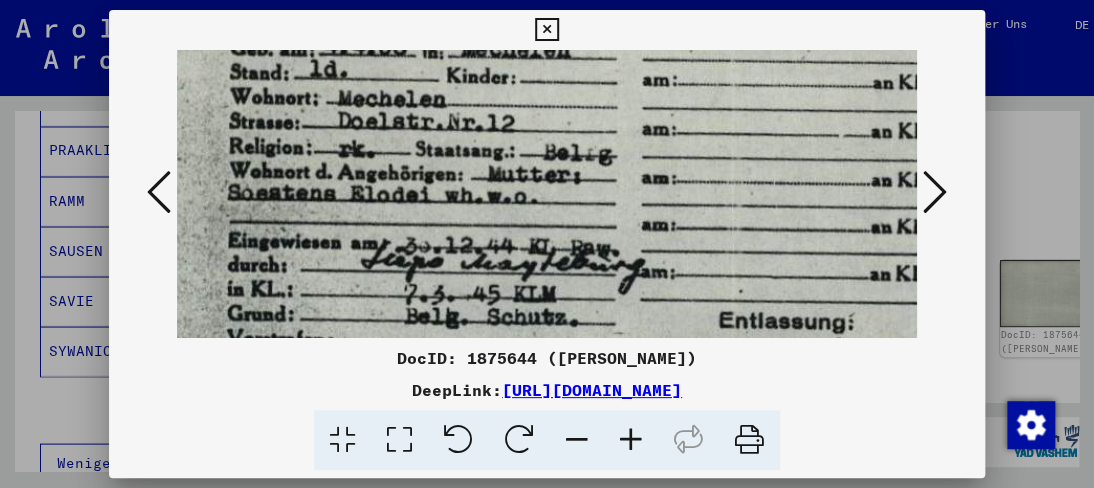 scroll, scrollTop: 350, scrollLeft: 103, axis: both 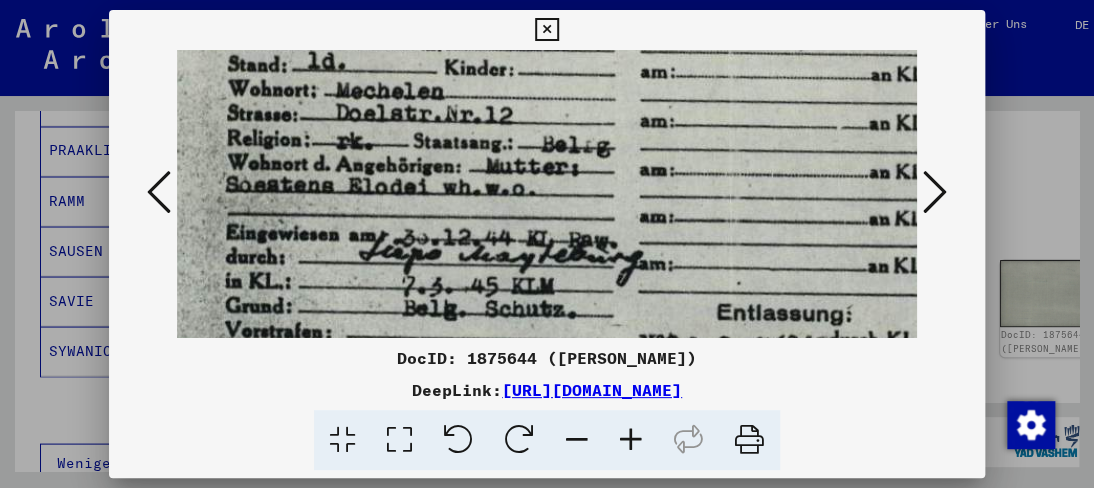 drag, startPoint x: 503, startPoint y: 266, endPoint x: 510, endPoint y: 165, distance: 101.24229 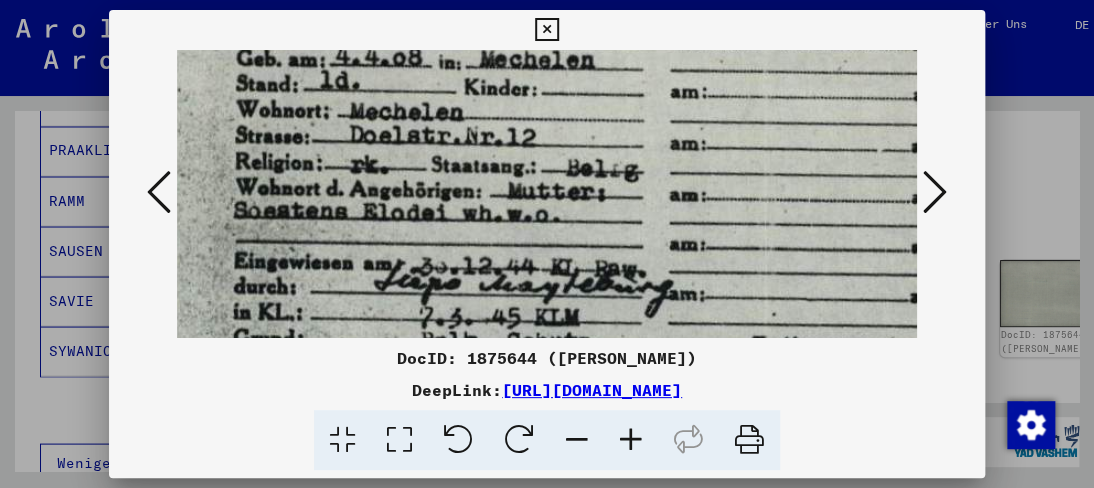 click at bounding box center (631, 440) 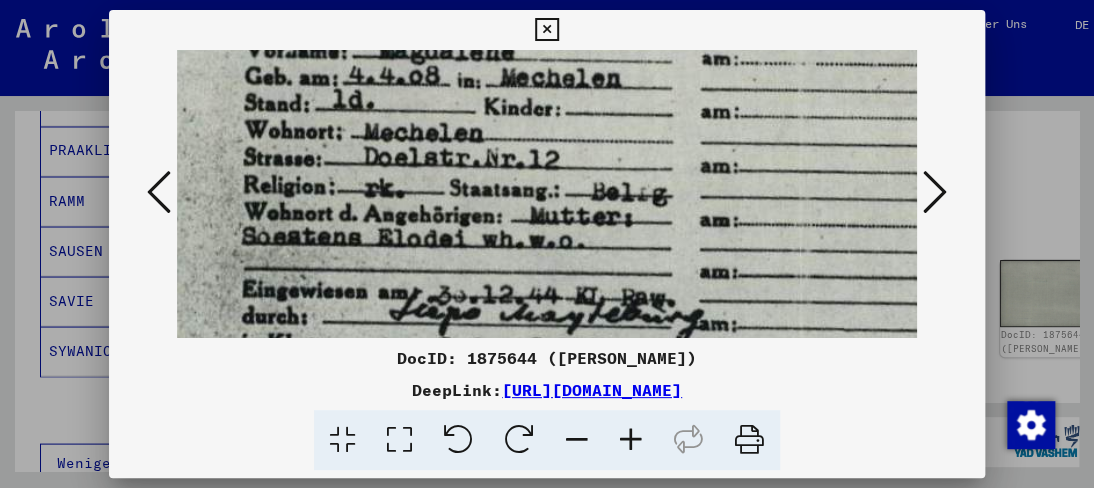 click at bounding box center [631, 440] 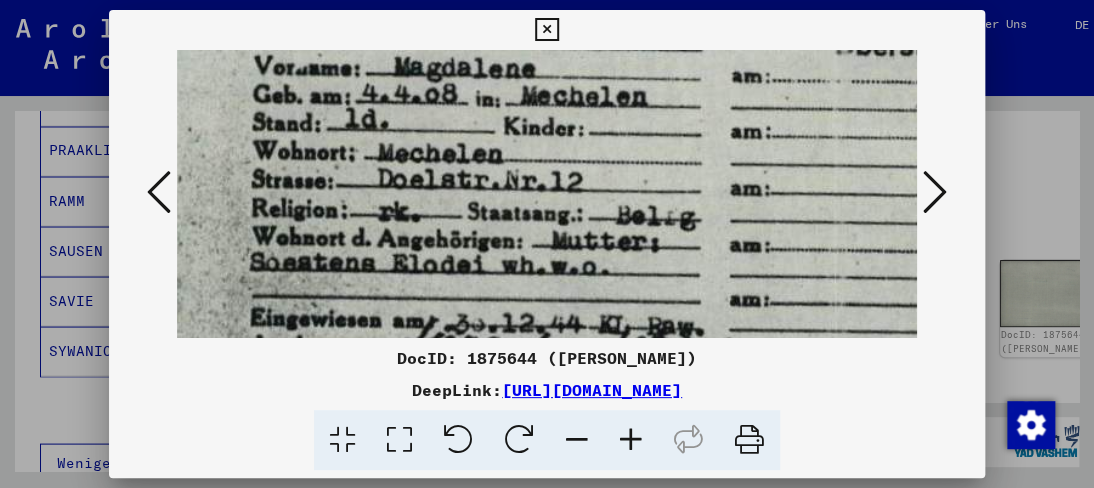 click at bounding box center (631, 440) 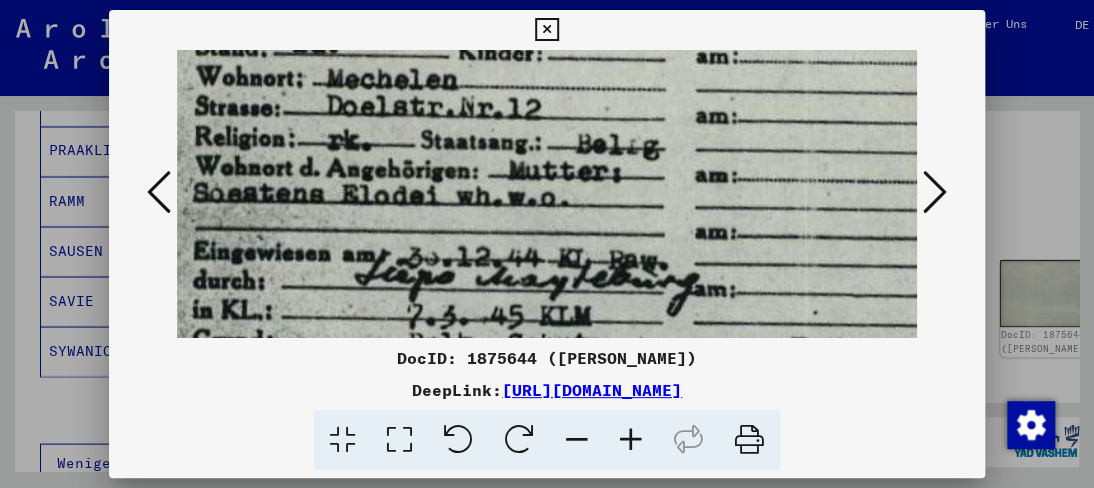 scroll, scrollTop: 445, scrollLeft: 125, axis: both 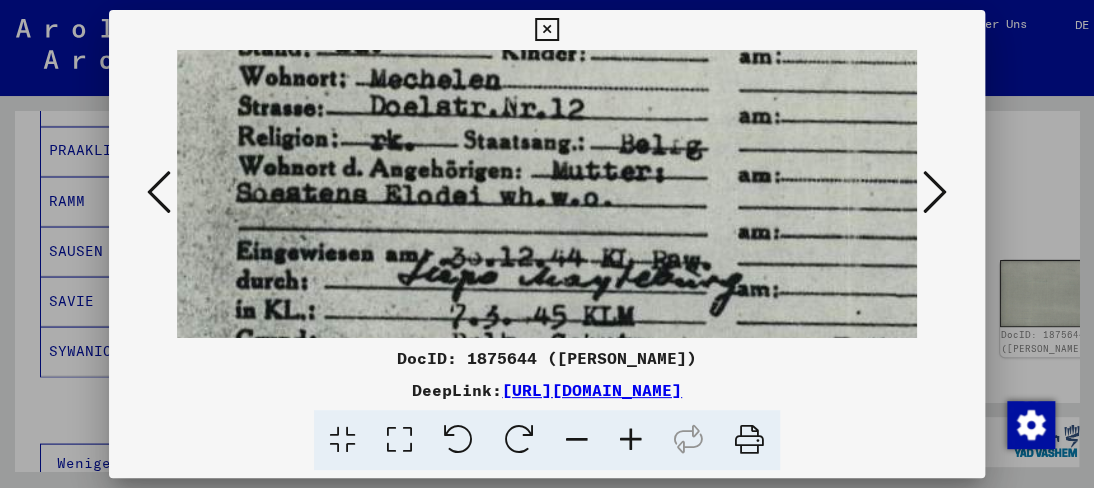 drag, startPoint x: 520, startPoint y: 160, endPoint x: 561, endPoint y: 155, distance: 41.303753 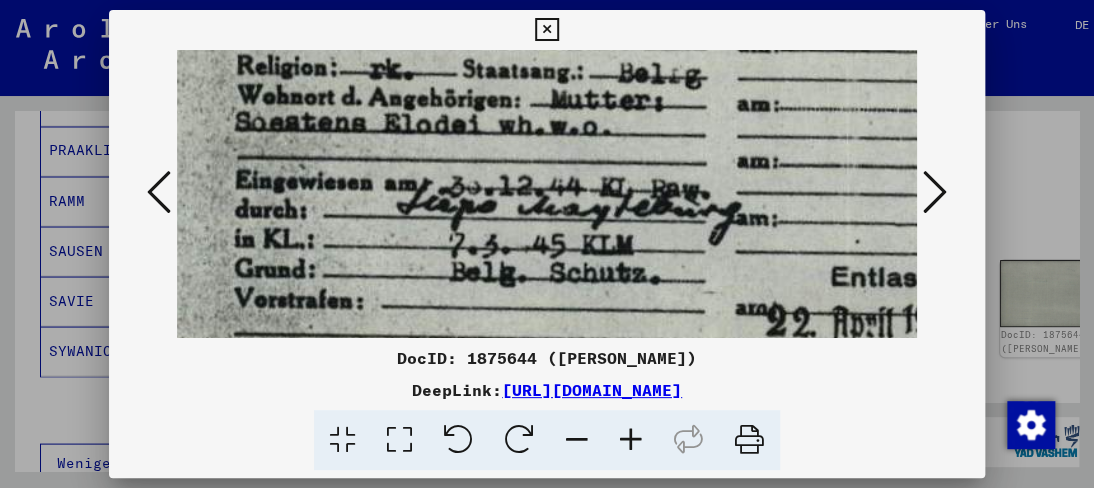 scroll, scrollTop: 553, scrollLeft: 132, axis: both 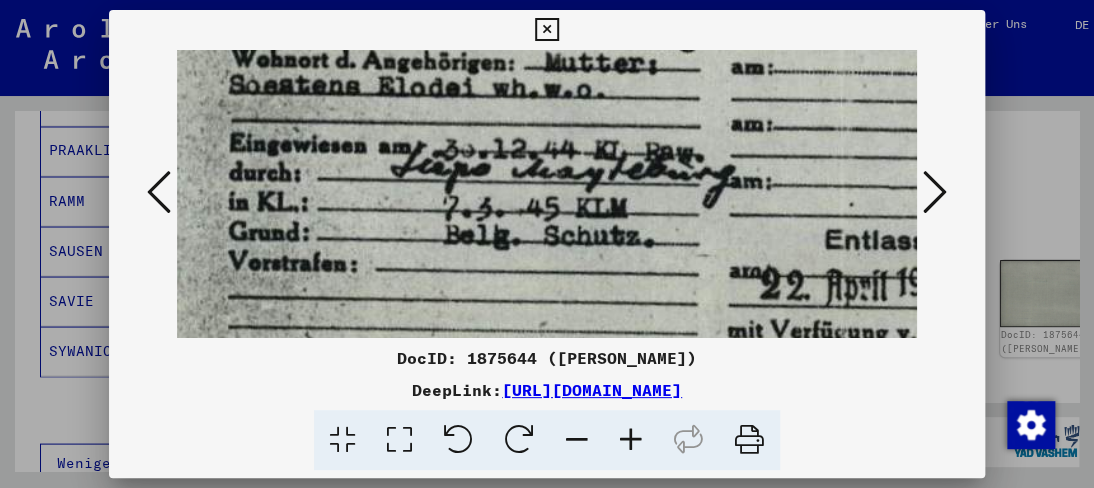 drag, startPoint x: 468, startPoint y: 239, endPoint x: 460, endPoint y: 136, distance: 103.31021 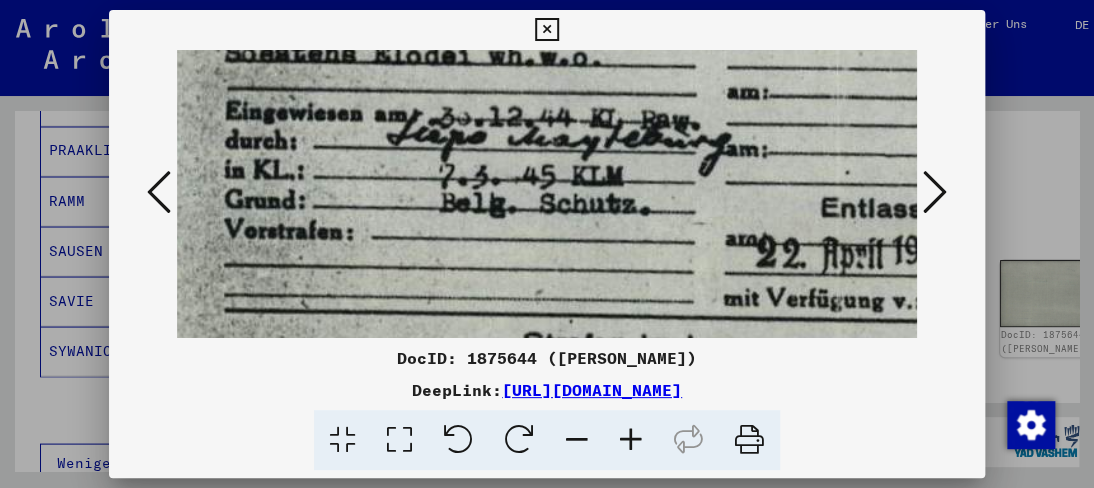 scroll, scrollTop: 611, scrollLeft: 138, axis: both 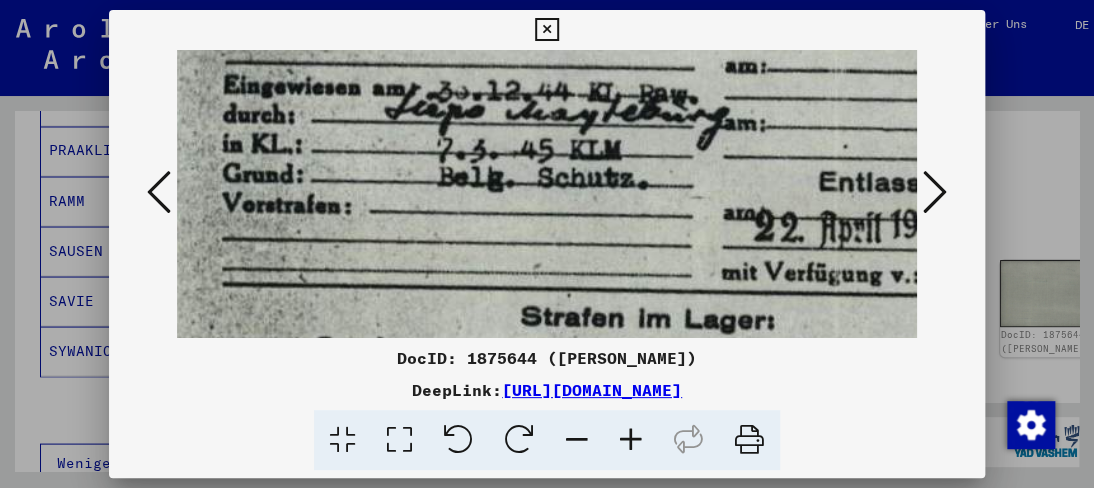 drag, startPoint x: 427, startPoint y: 217, endPoint x: 420, endPoint y: 161, distance: 56.435802 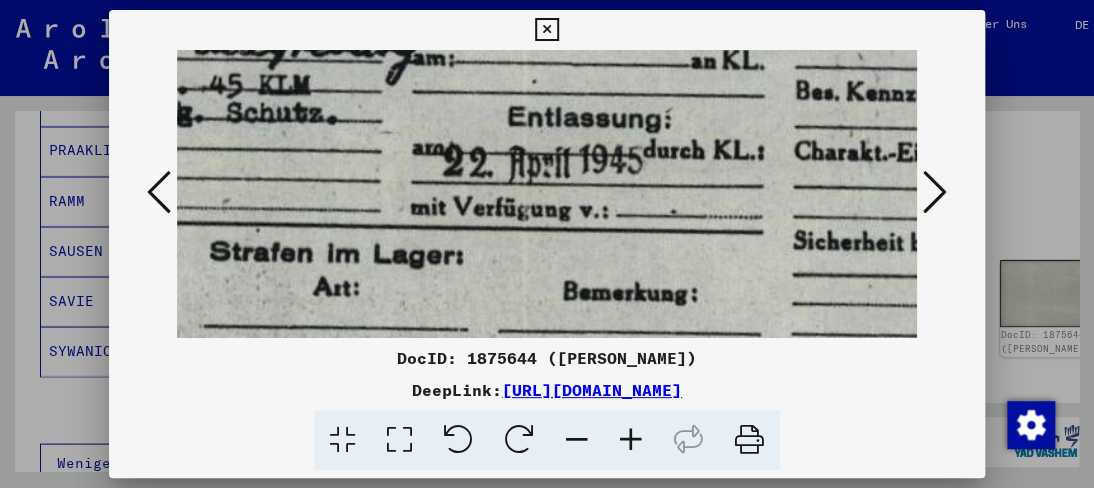 scroll, scrollTop: 678, scrollLeft: 446, axis: both 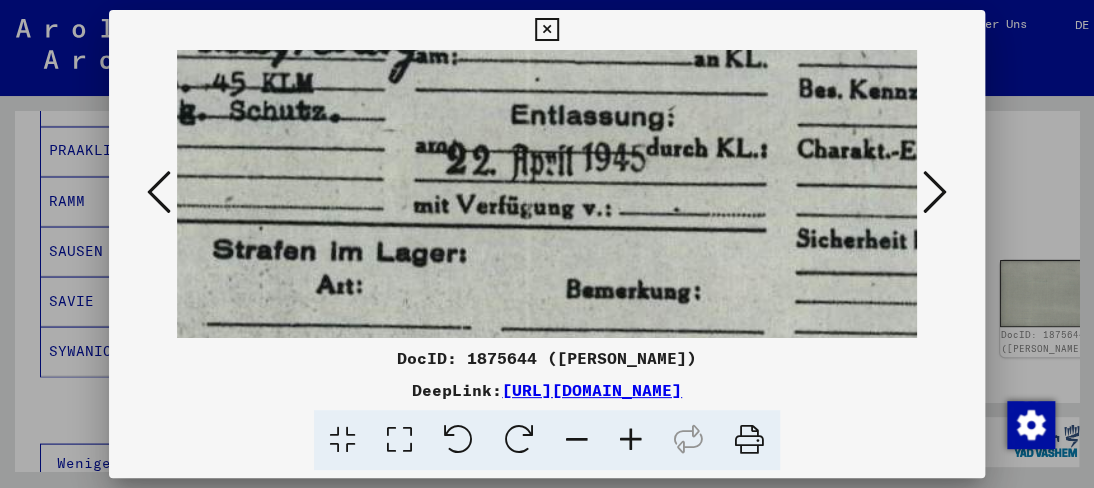 drag, startPoint x: 585, startPoint y: 229, endPoint x: 287, endPoint y: 175, distance: 302.8531 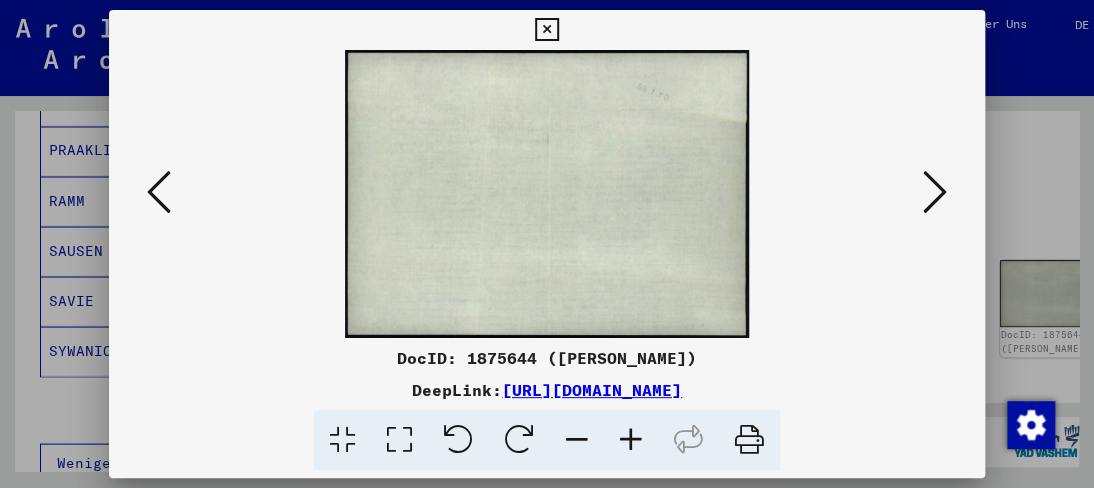 click at bounding box center [935, 192] 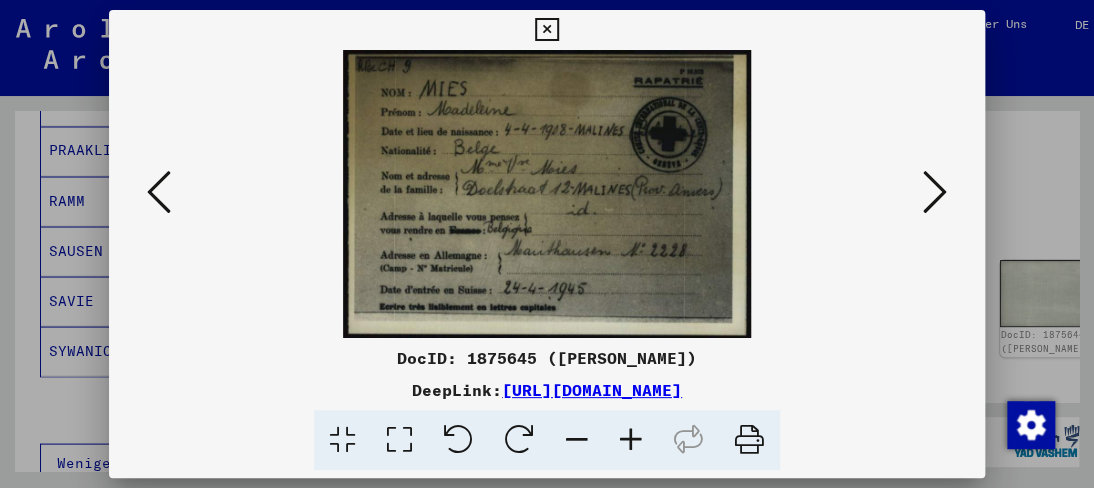 click at bounding box center [631, 440] 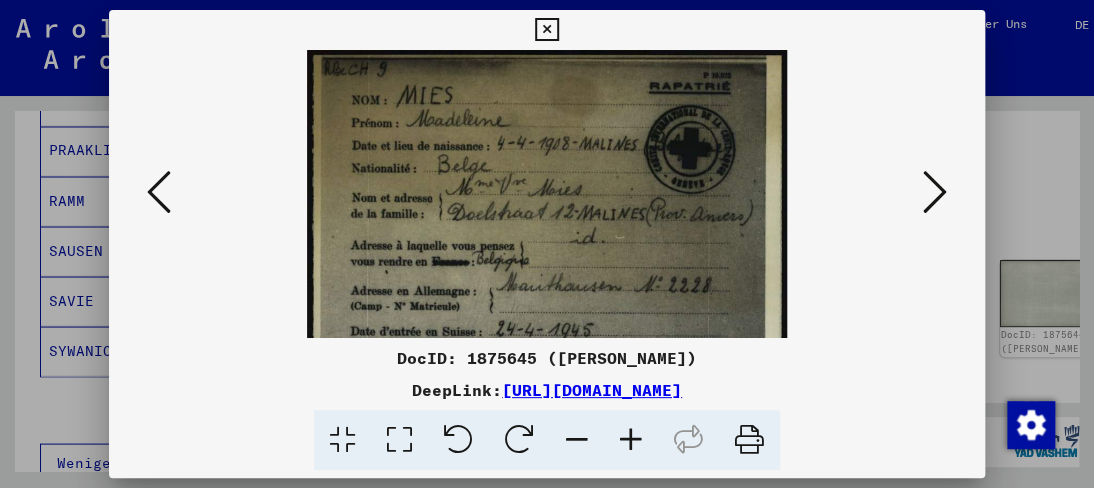click at bounding box center (631, 440) 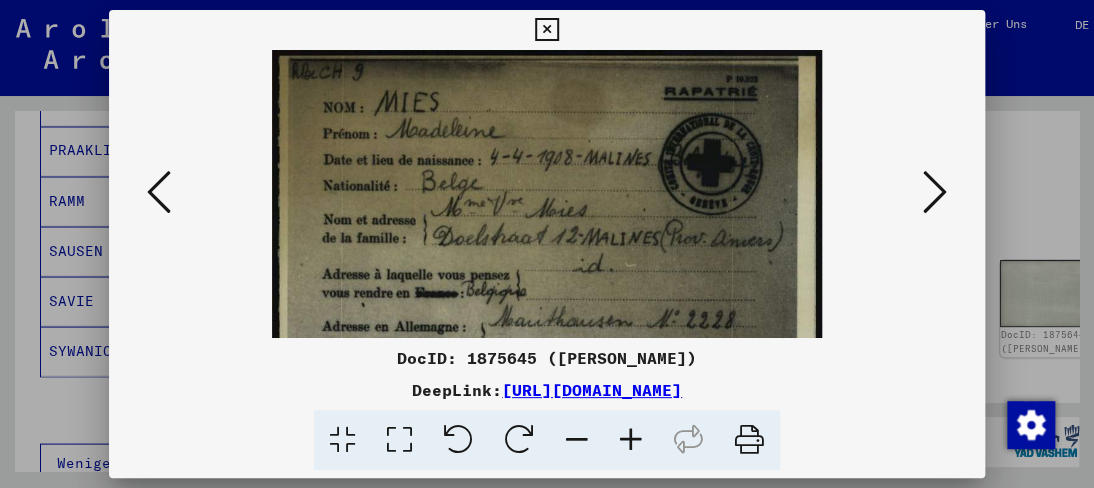 click at bounding box center (631, 440) 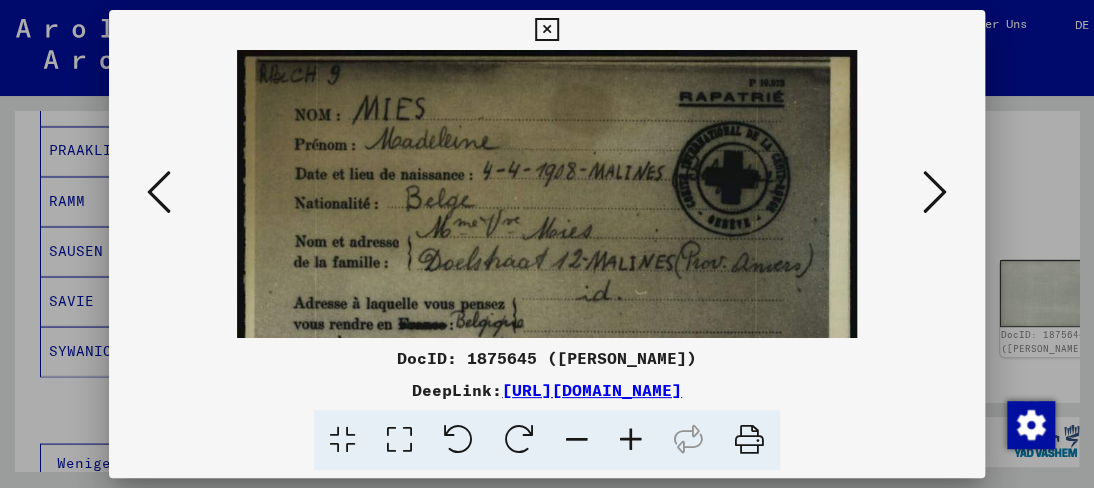 click at bounding box center [631, 440] 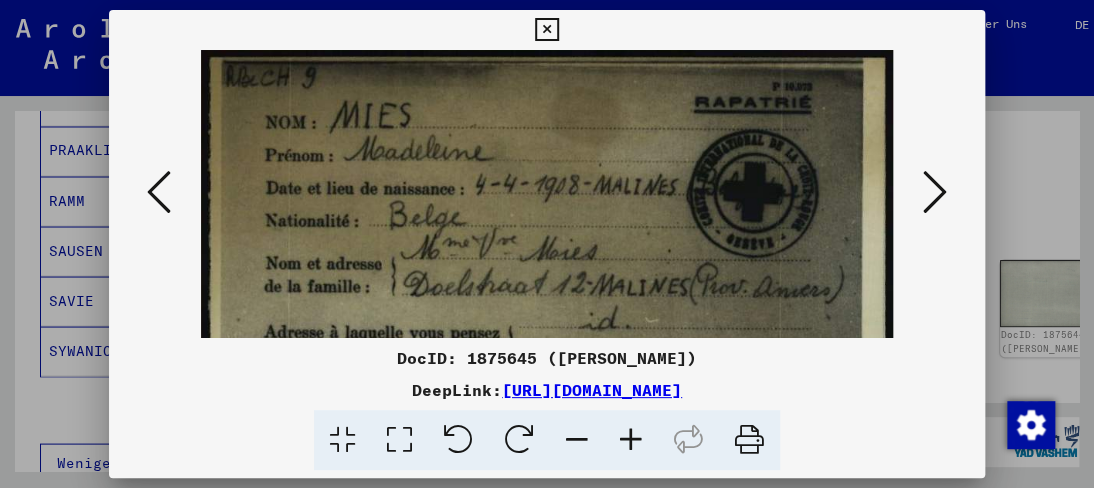 click at bounding box center (631, 440) 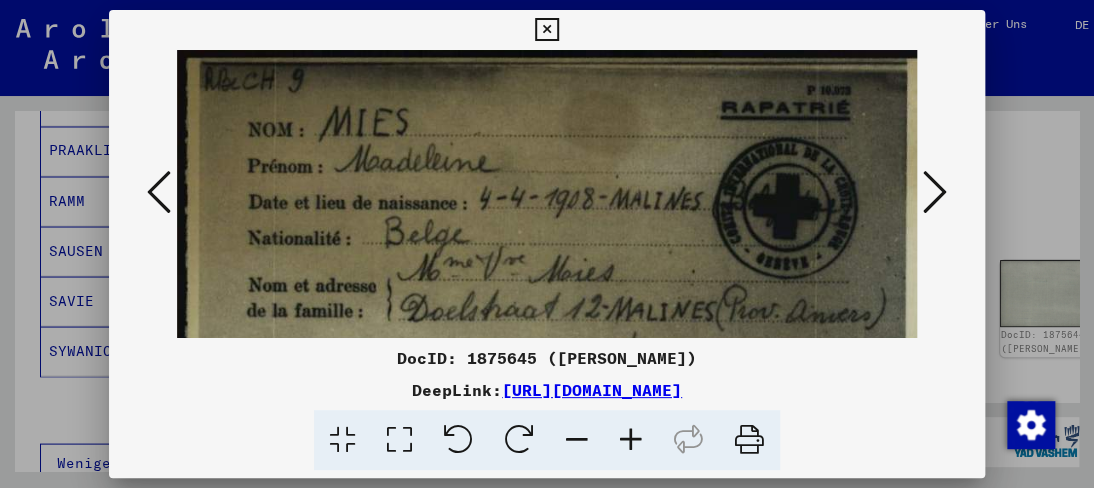 click at bounding box center [631, 440] 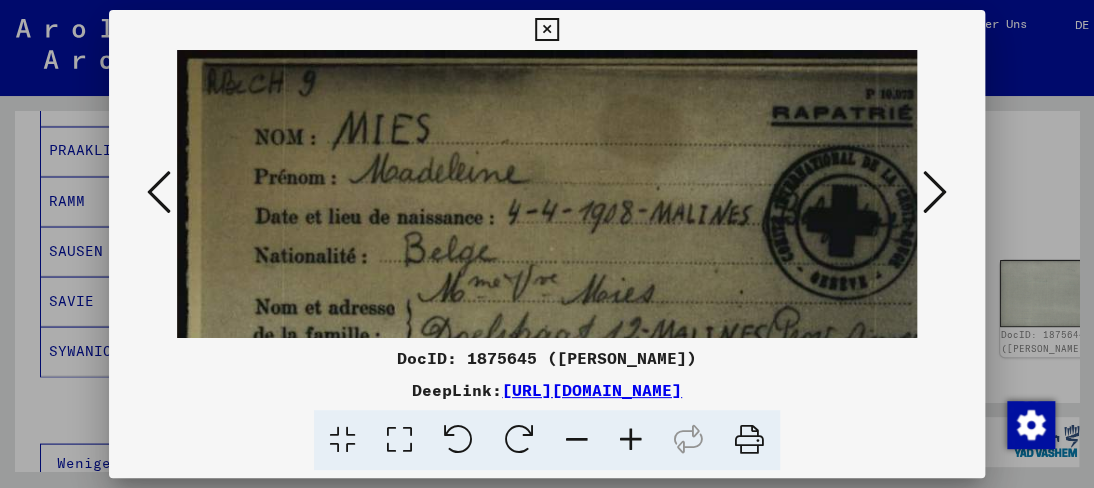 click at bounding box center [631, 440] 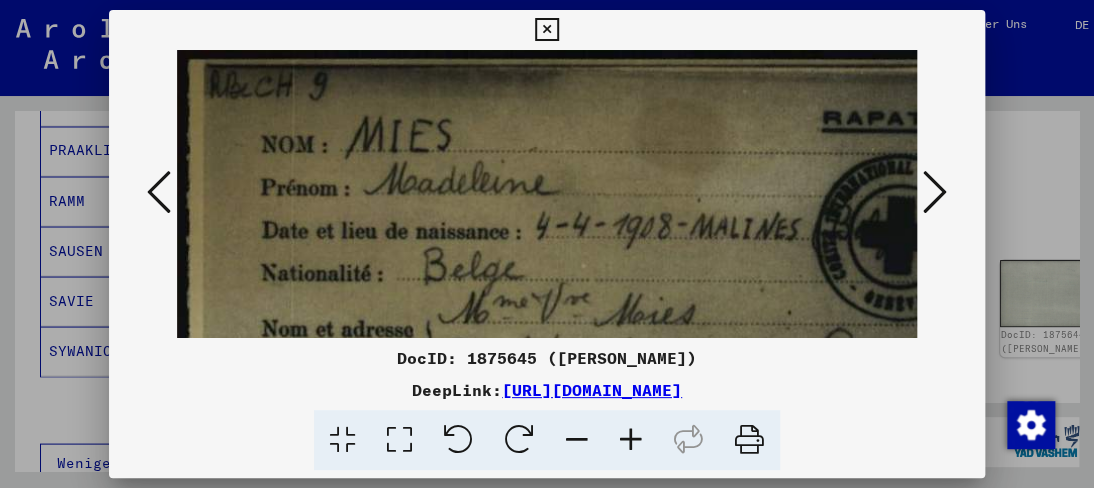 click at bounding box center [631, 440] 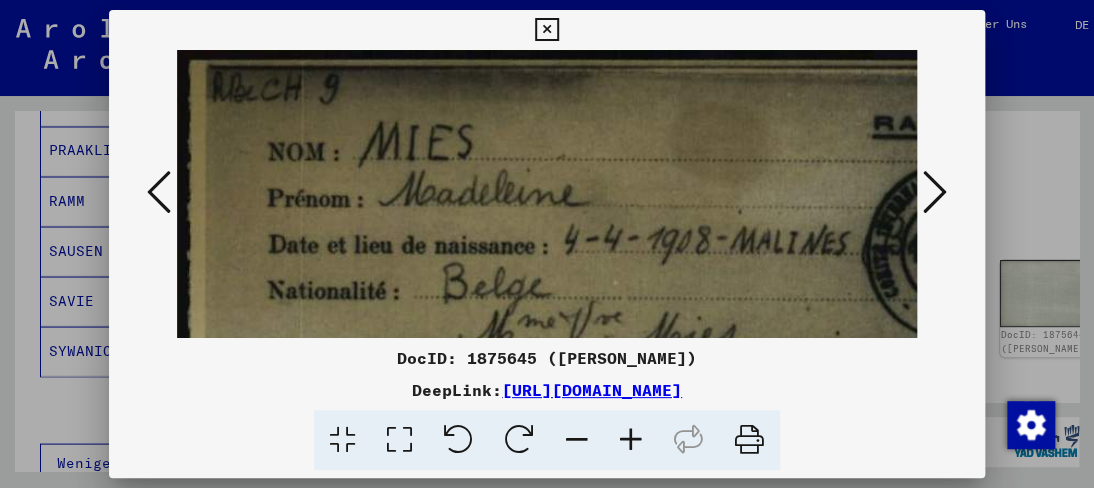click at bounding box center (631, 440) 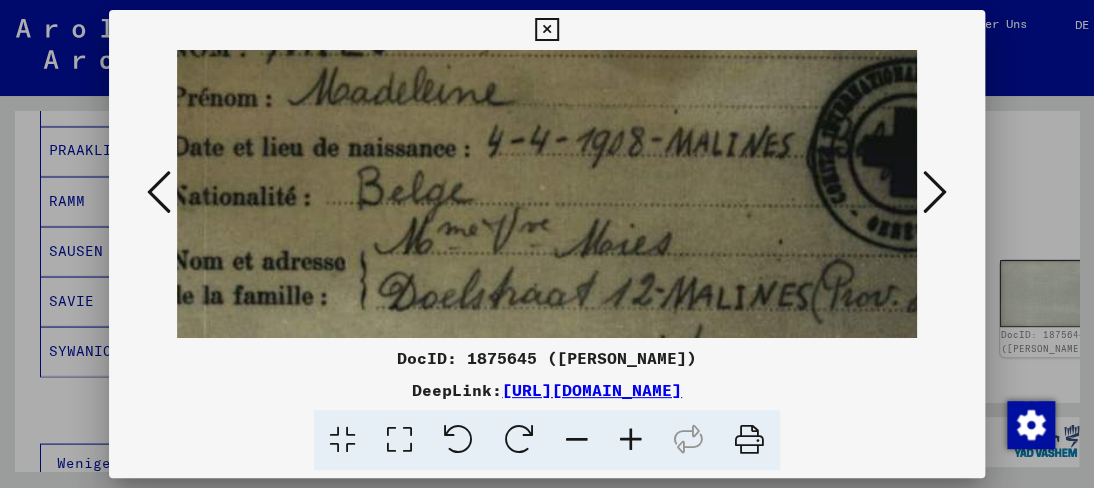 drag, startPoint x: 532, startPoint y: 277, endPoint x: 445, endPoint y: 185, distance: 126.62148 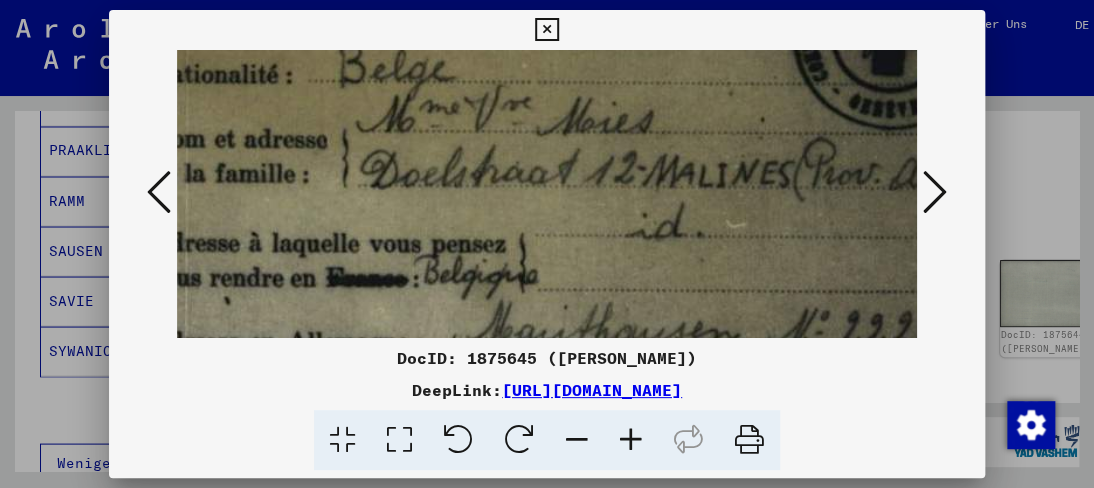 scroll, scrollTop: 244, scrollLeft: 124, axis: both 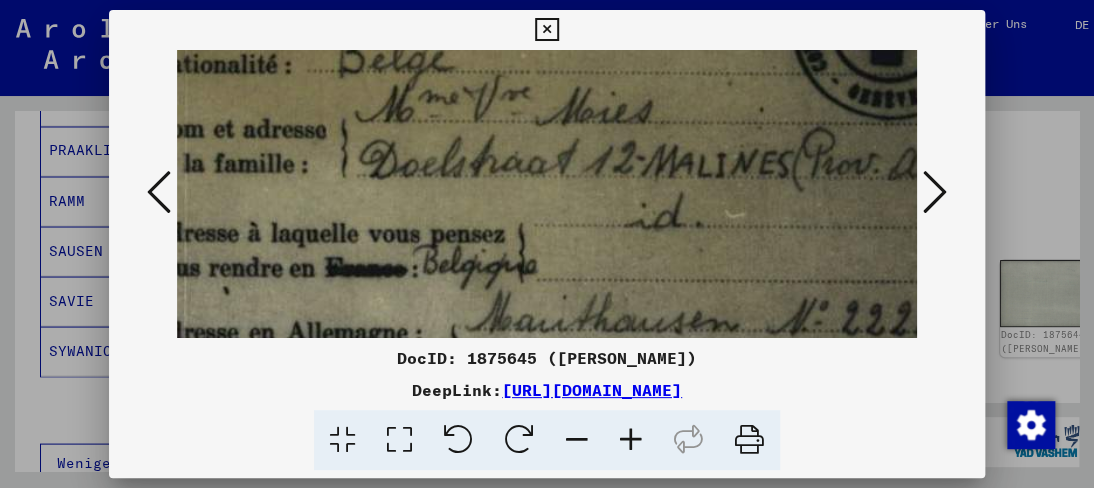 drag, startPoint x: 430, startPoint y: 262, endPoint x: 411, endPoint y: 133, distance: 130.39172 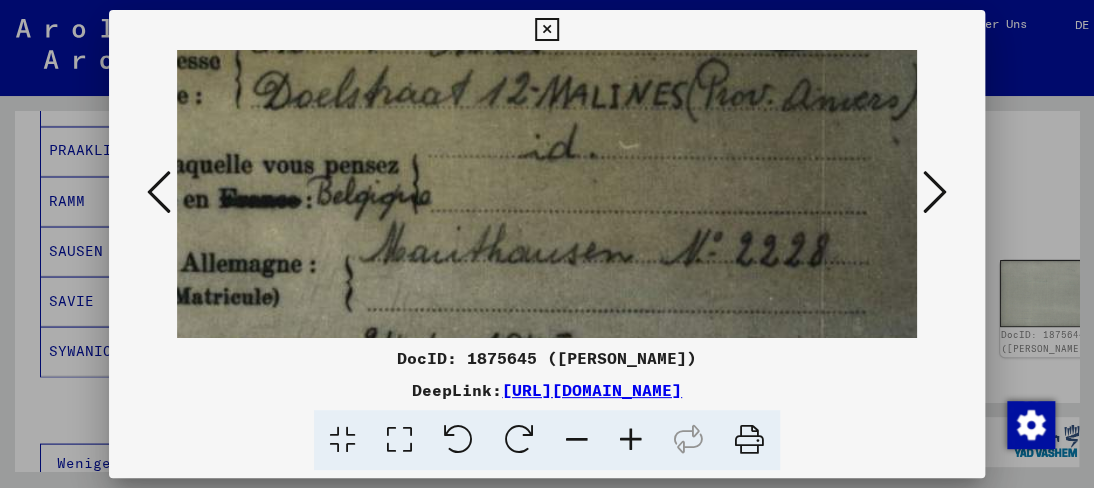drag, startPoint x: 416, startPoint y: 202, endPoint x: 311, endPoint y: 135, distance: 124.55521 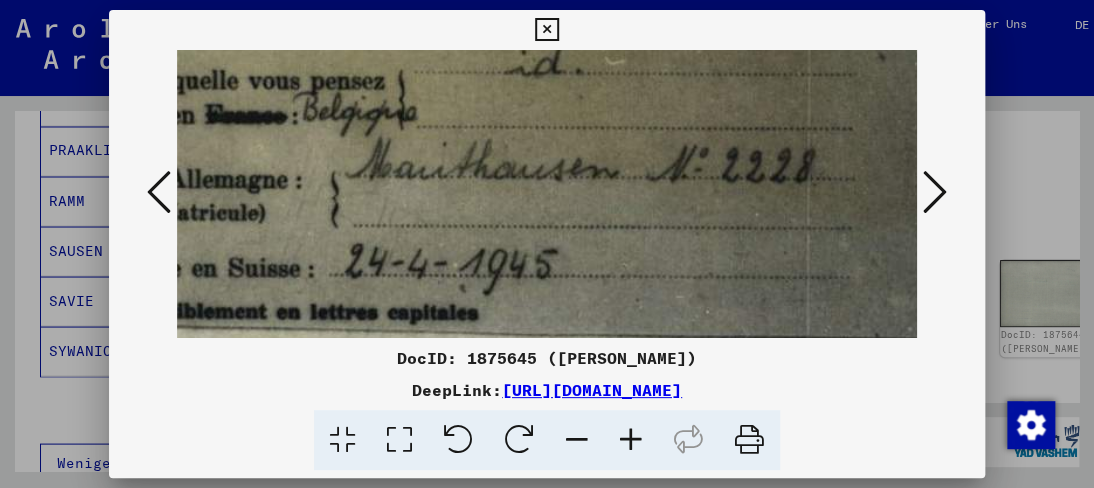 drag, startPoint x: 373, startPoint y: 233, endPoint x: 359, endPoint y: 151, distance: 83.18654 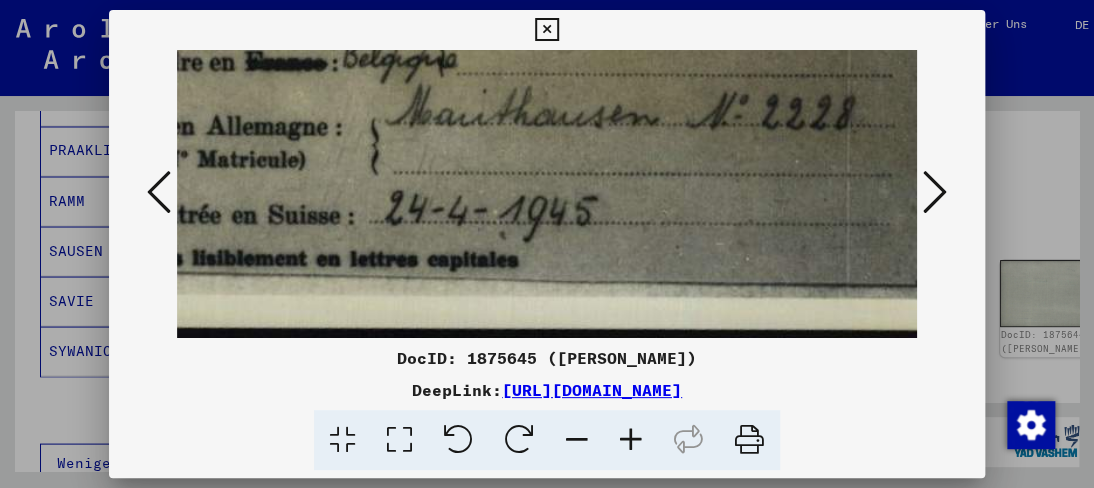 drag, startPoint x: 380, startPoint y: 218, endPoint x: 420, endPoint y: 109, distance: 116.10771 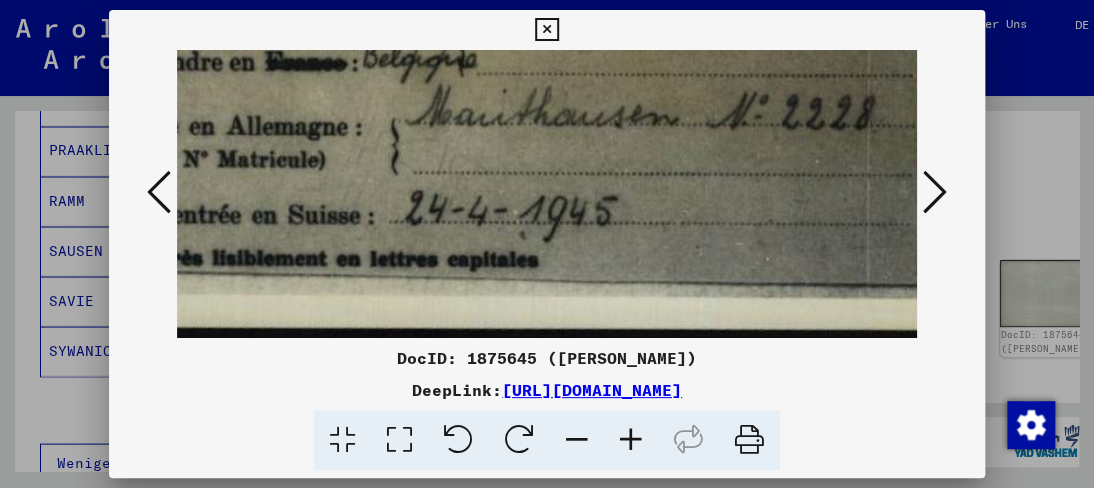 drag, startPoint x: 416, startPoint y: 181, endPoint x: 436, endPoint y: 177, distance: 20.396078 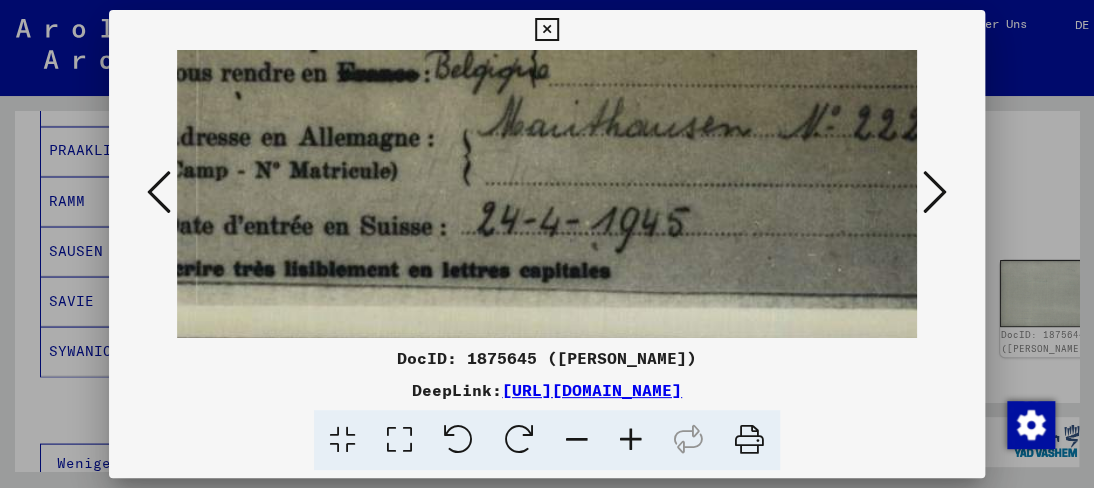 scroll, scrollTop: 436, scrollLeft: 113, axis: both 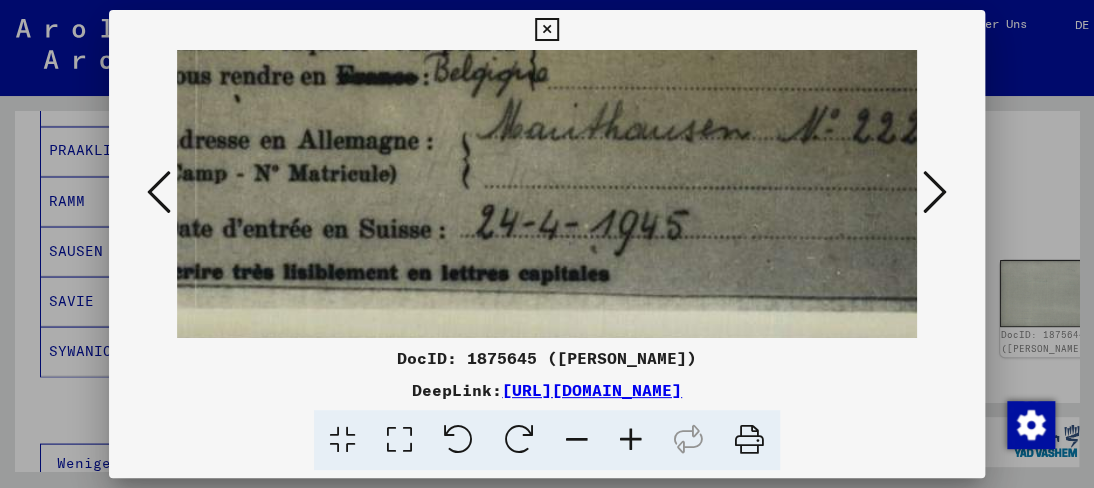 drag, startPoint x: 429, startPoint y: 197, endPoint x: 501, endPoint y: 197, distance: 72 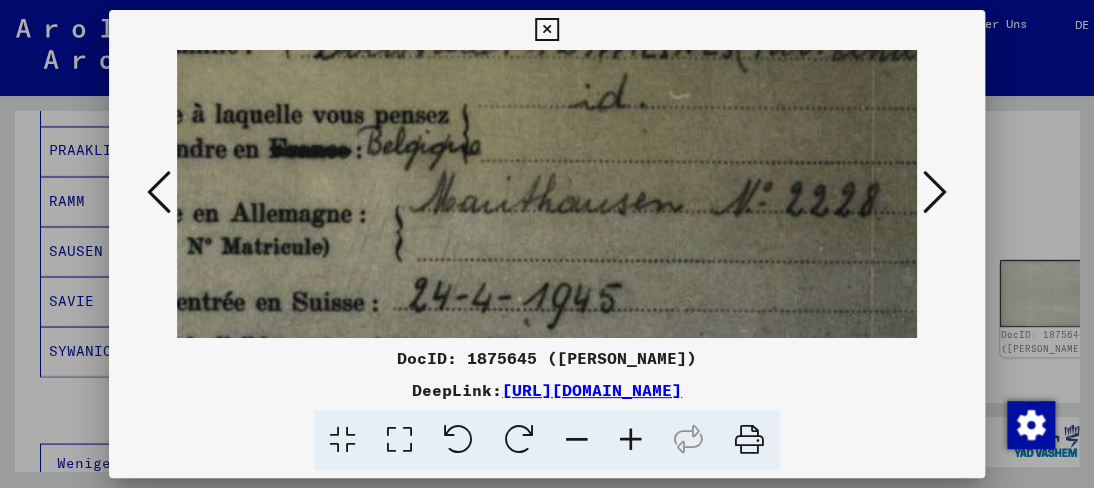 scroll, scrollTop: 360, scrollLeft: 183, axis: both 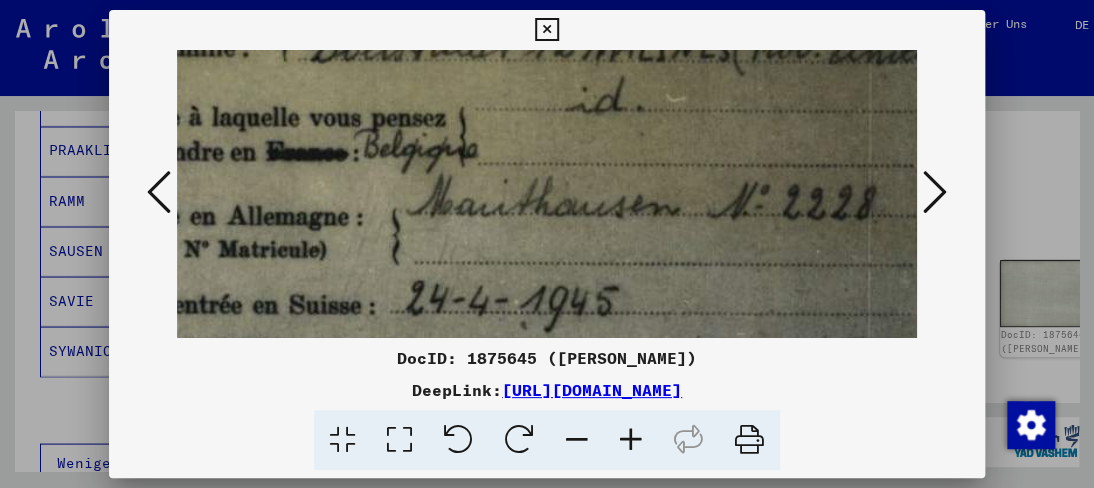 drag, startPoint x: 556, startPoint y: 172, endPoint x: 477, endPoint y: 257, distance: 116.0431 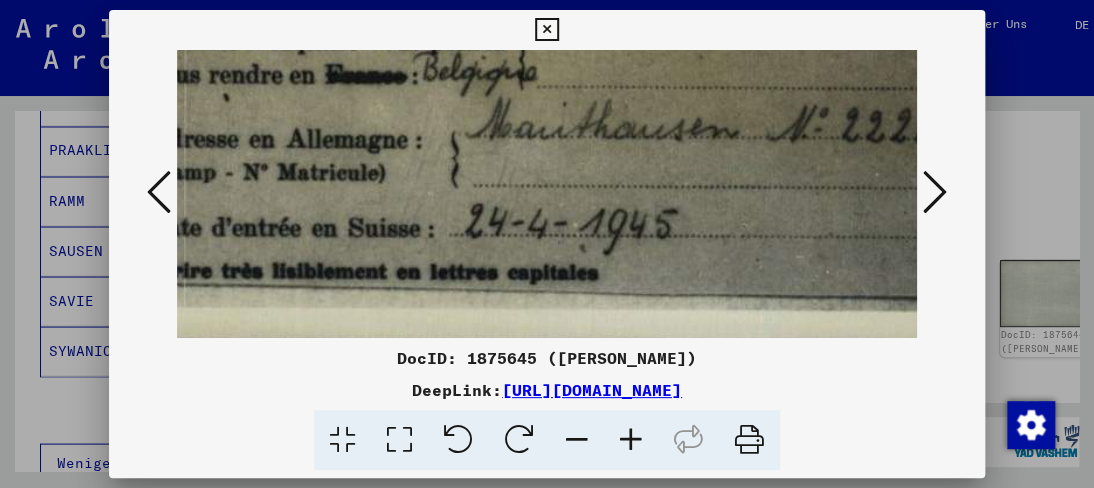 scroll, scrollTop: 434, scrollLeft: 37, axis: both 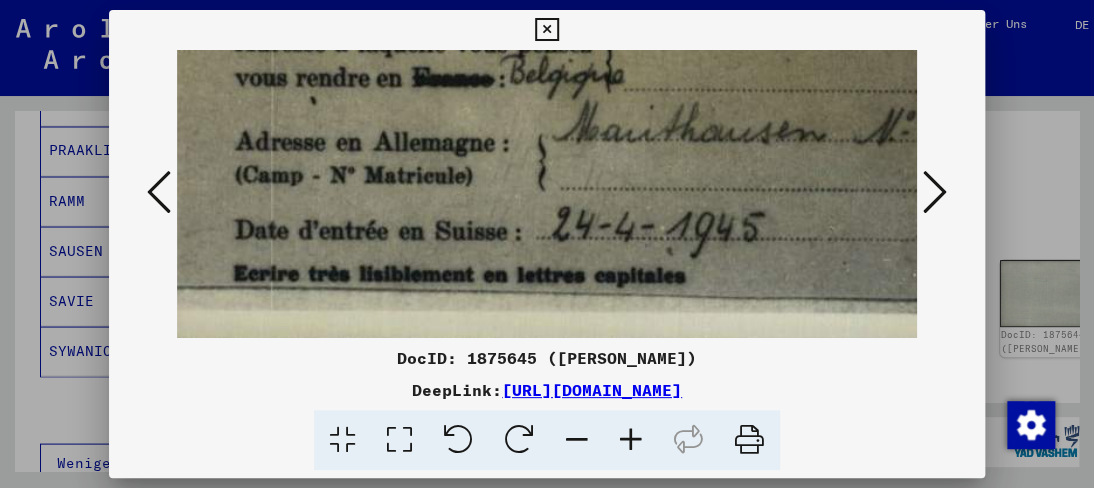 drag, startPoint x: 528, startPoint y: 207, endPoint x: 676, endPoint y: 108, distance: 178.05898 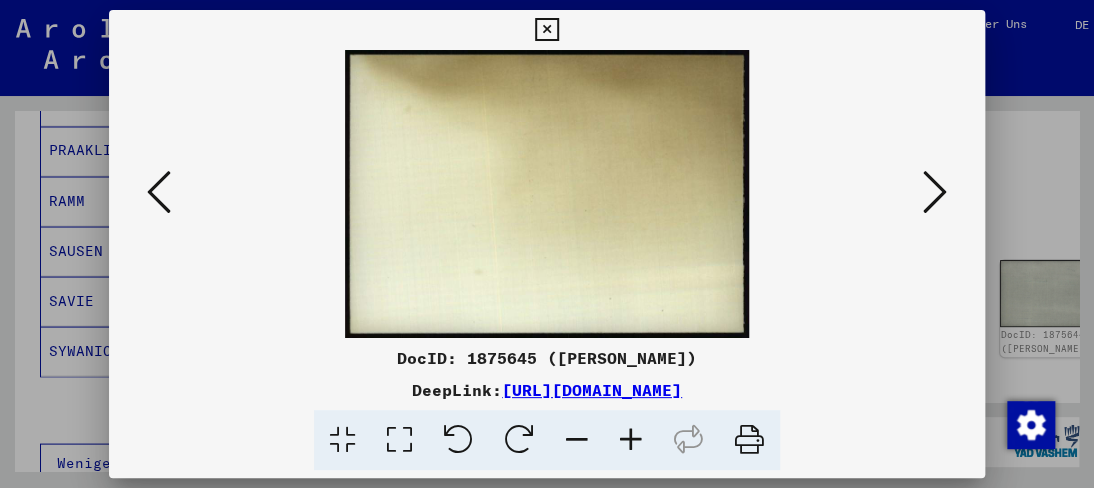 scroll, scrollTop: 0, scrollLeft: 0, axis: both 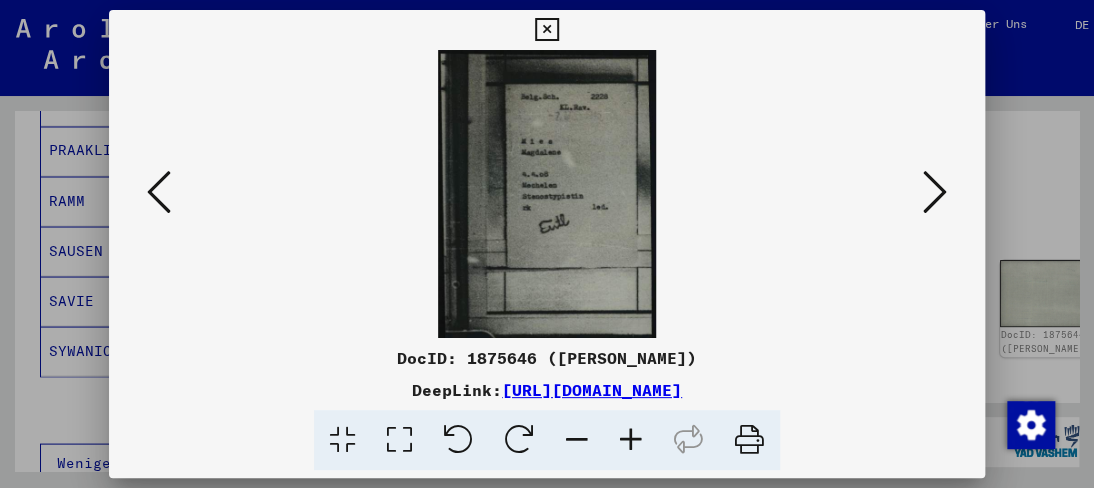 click at bounding box center (631, 440) 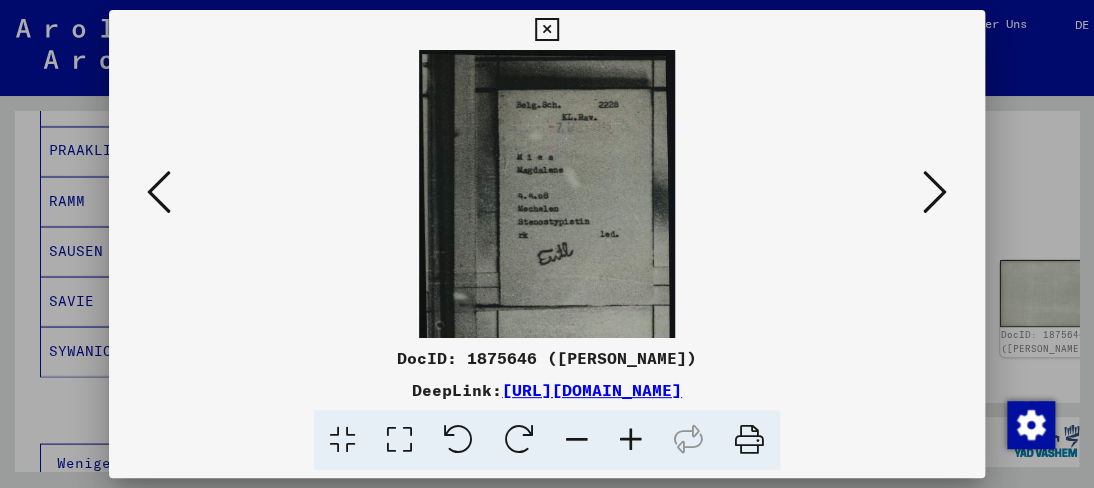 click at bounding box center (631, 440) 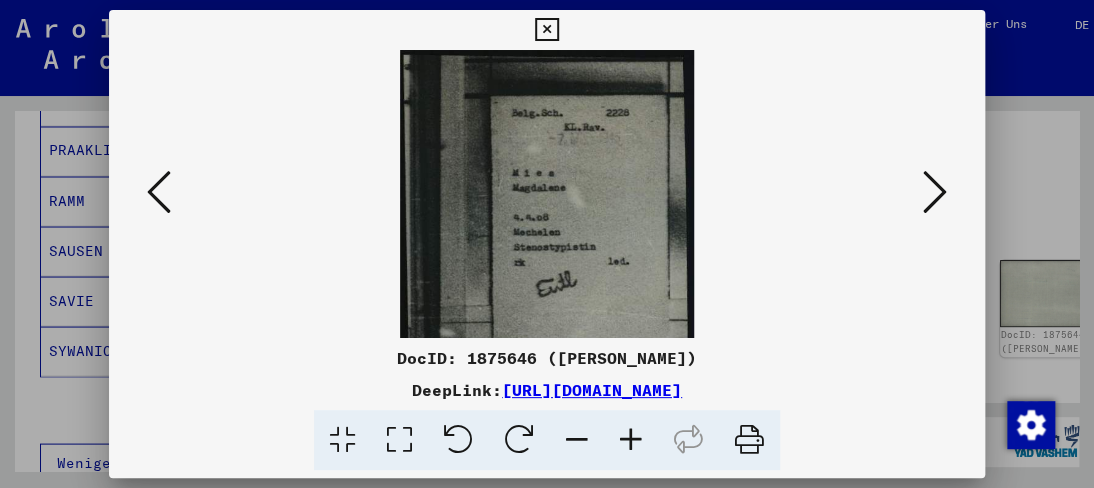click at bounding box center (631, 440) 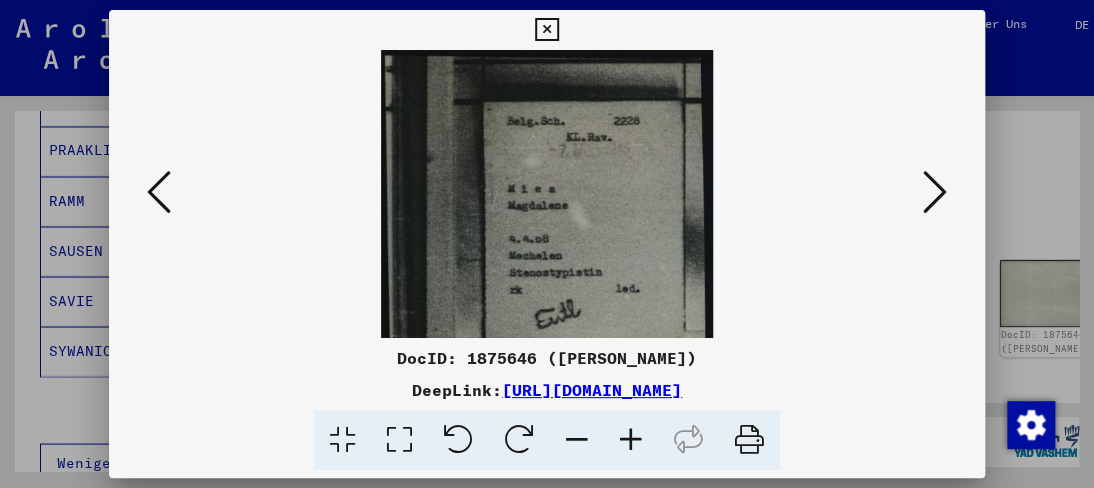 click at bounding box center (631, 440) 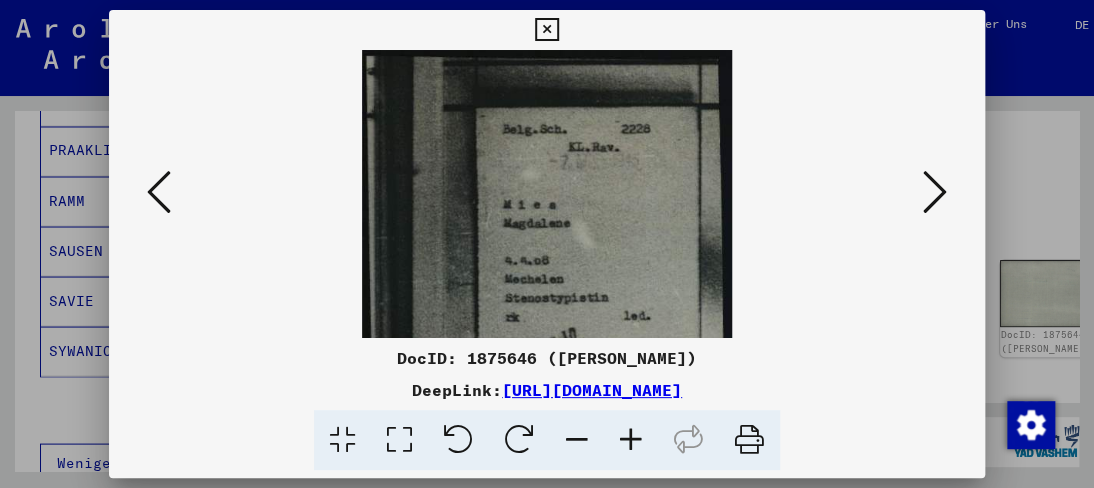 click at bounding box center [631, 440] 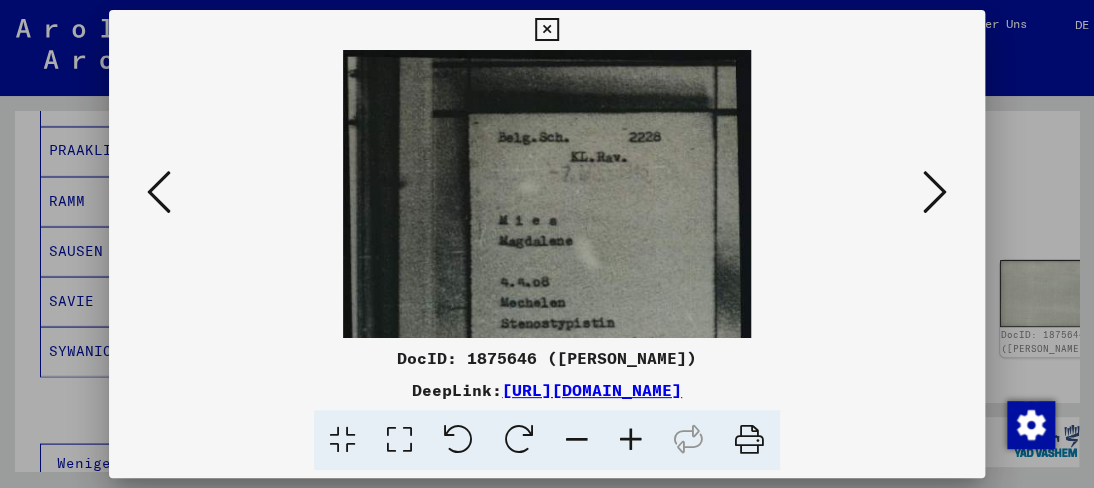 click at bounding box center [631, 440] 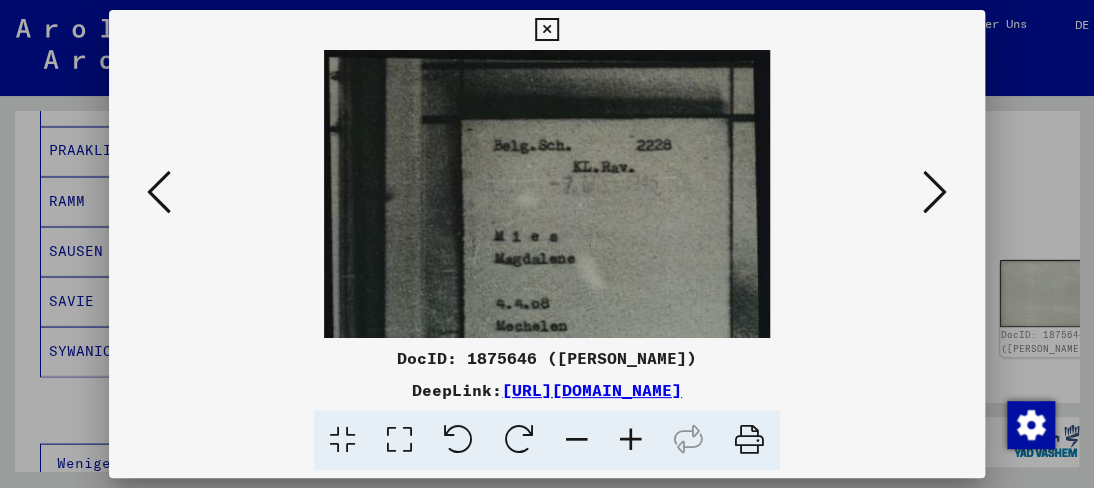 click at bounding box center [631, 440] 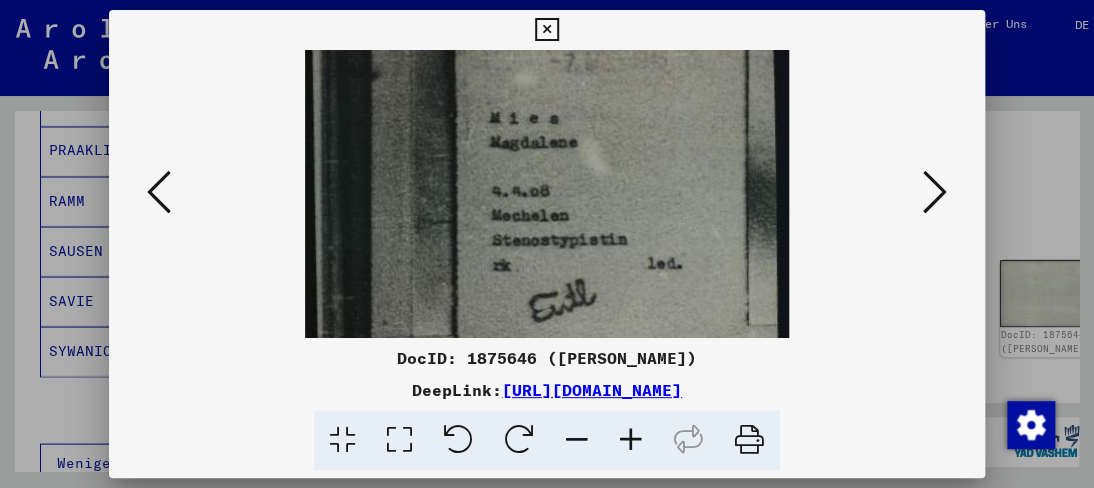 drag, startPoint x: 511, startPoint y: 229, endPoint x: 472, endPoint y: 95, distance: 139.56003 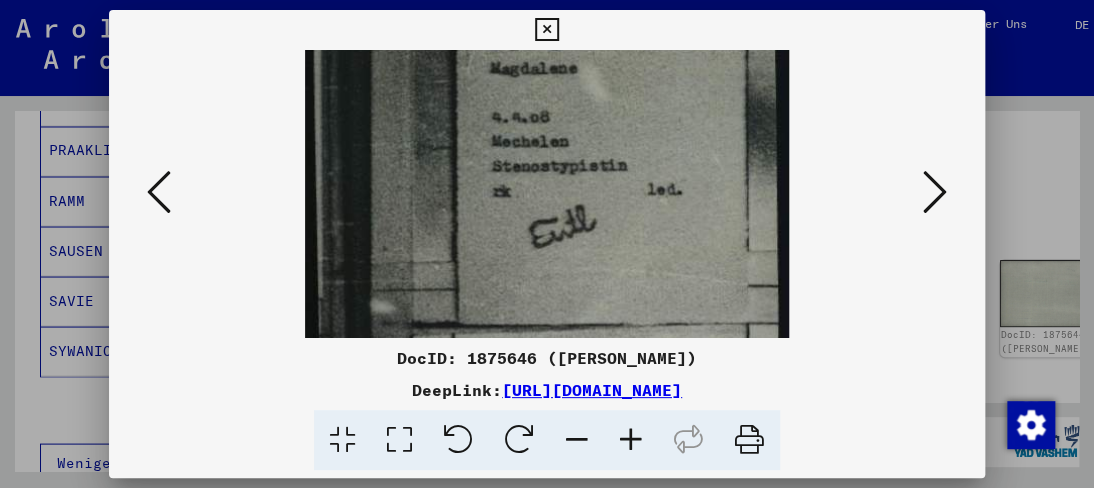 drag, startPoint x: 521, startPoint y: 234, endPoint x: 500, endPoint y: 161, distance: 75.96052 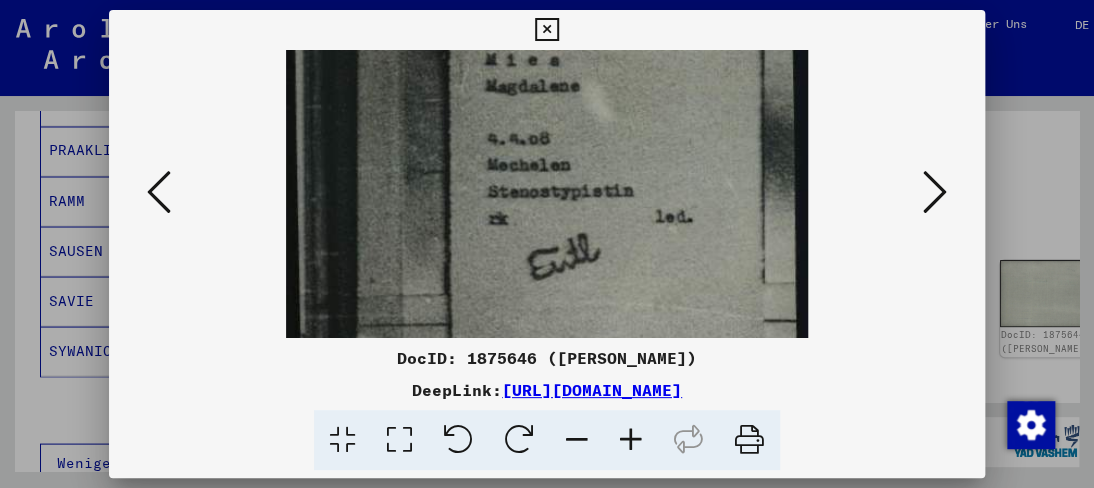 click at bounding box center [631, 440] 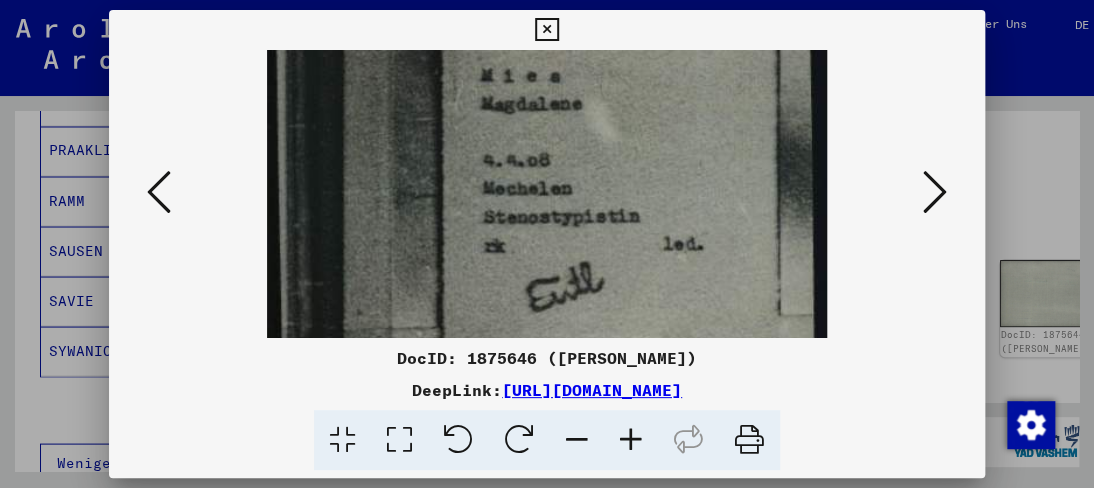click at bounding box center [631, 440] 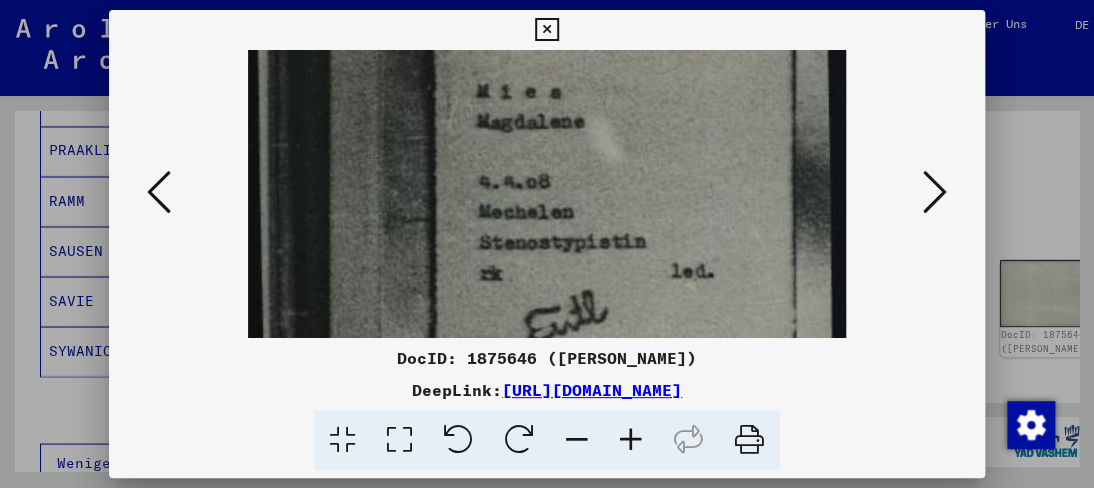 click at bounding box center [631, 440] 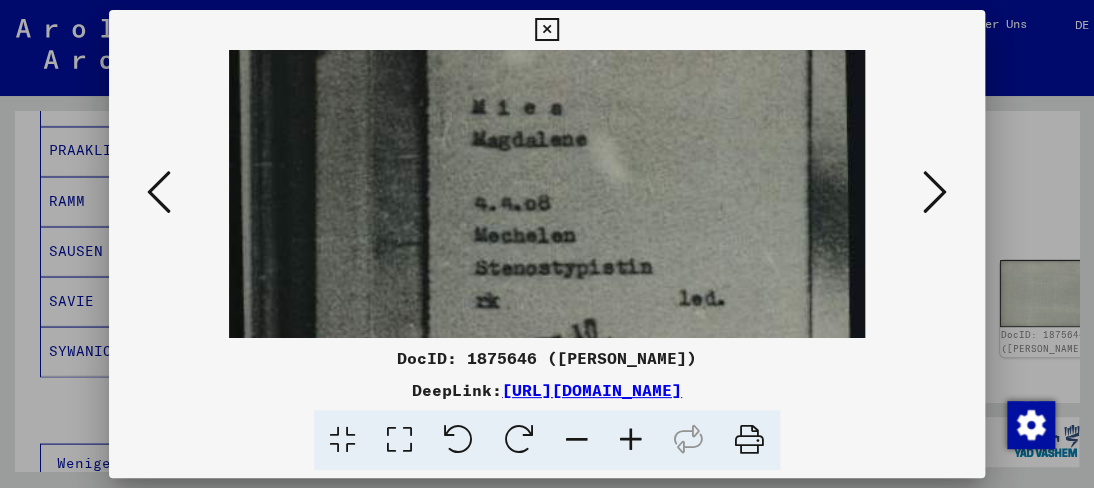 click at bounding box center [631, 440] 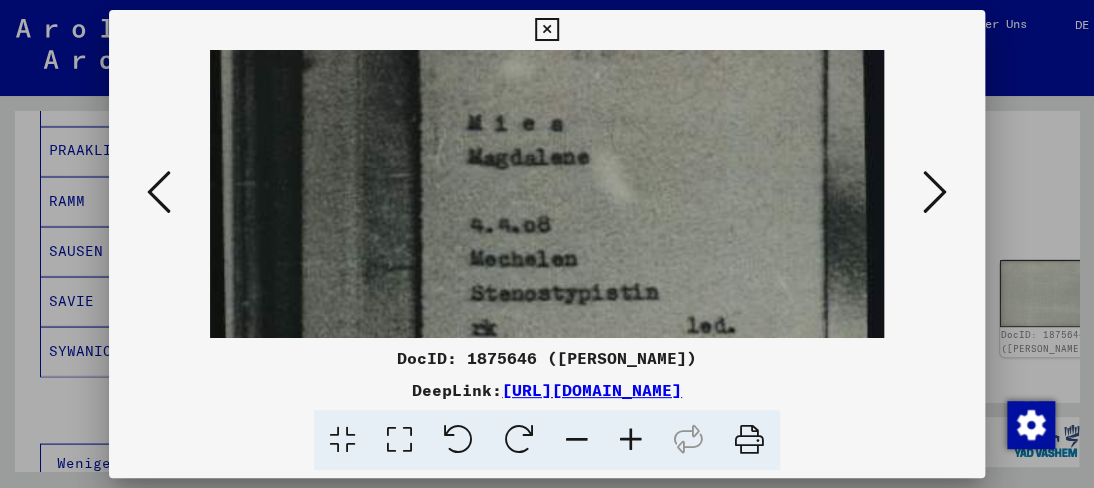 click at bounding box center (631, 440) 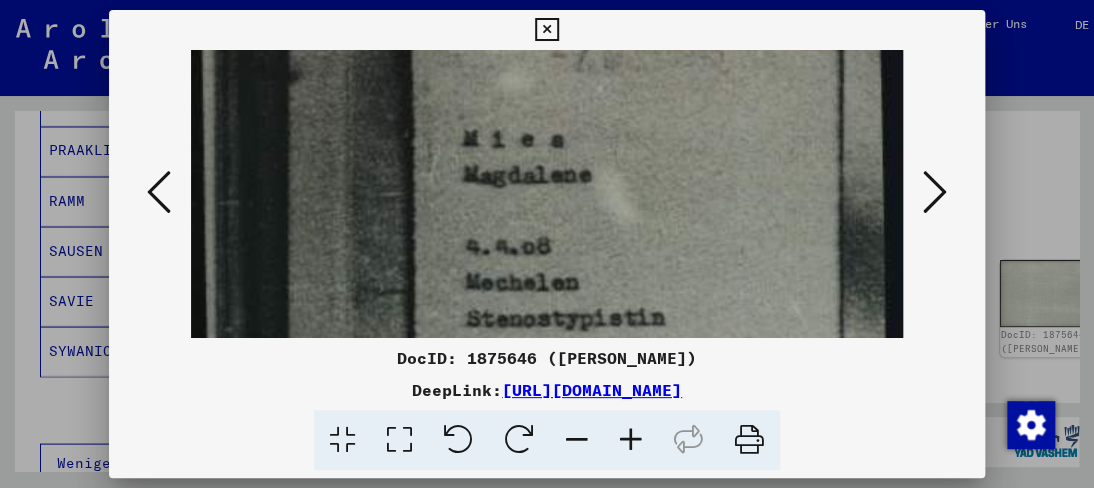 click at bounding box center (631, 440) 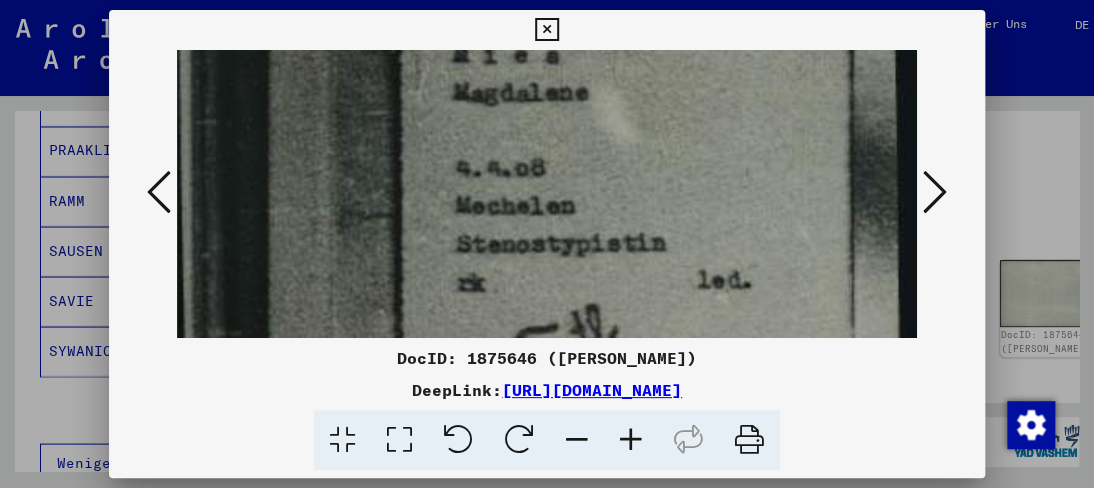 drag, startPoint x: 583, startPoint y: 211, endPoint x: 552, endPoint y: 123, distance: 93.30059 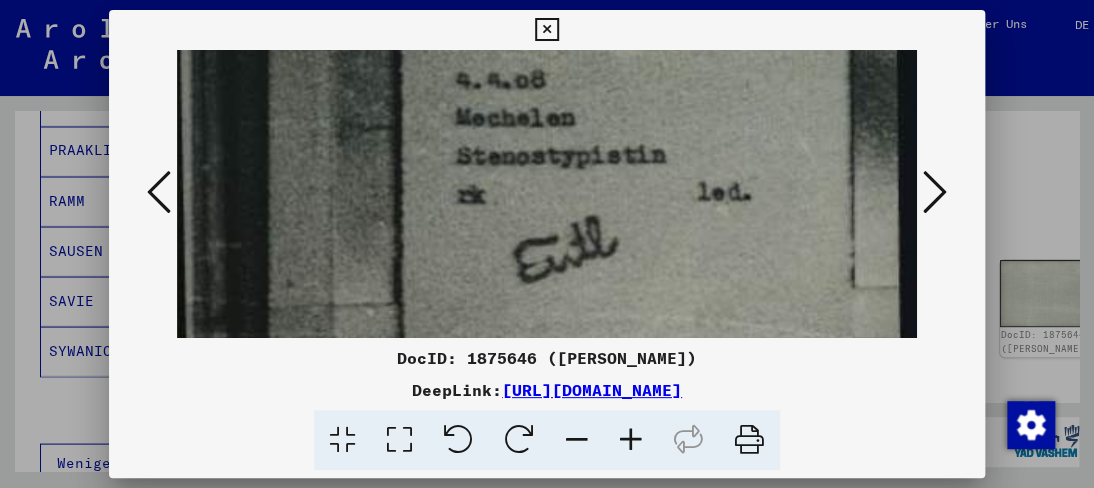 drag, startPoint x: 579, startPoint y: 241, endPoint x: 557, endPoint y: 153, distance: 90.70832 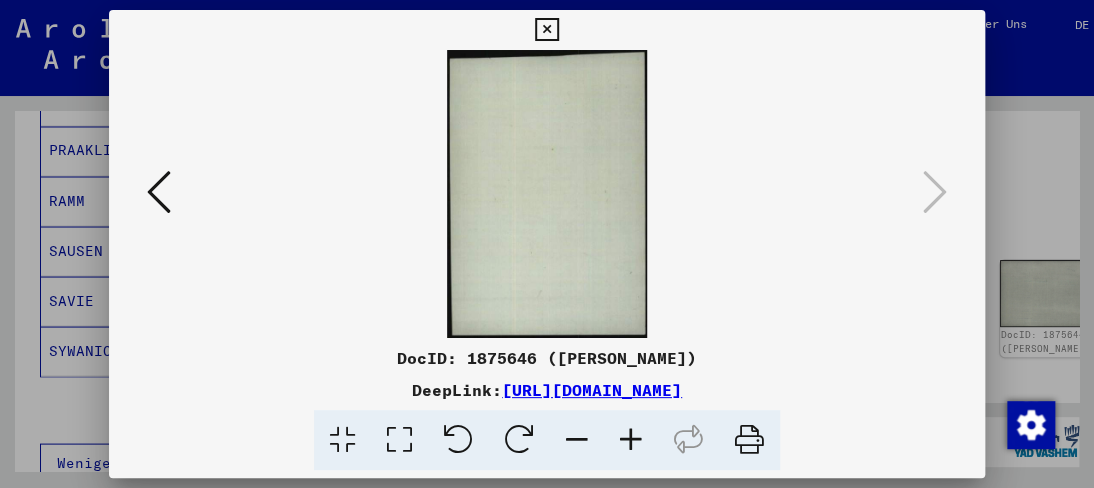 scroll, scrollTop: 0, scrollLeft: 0, axis: both 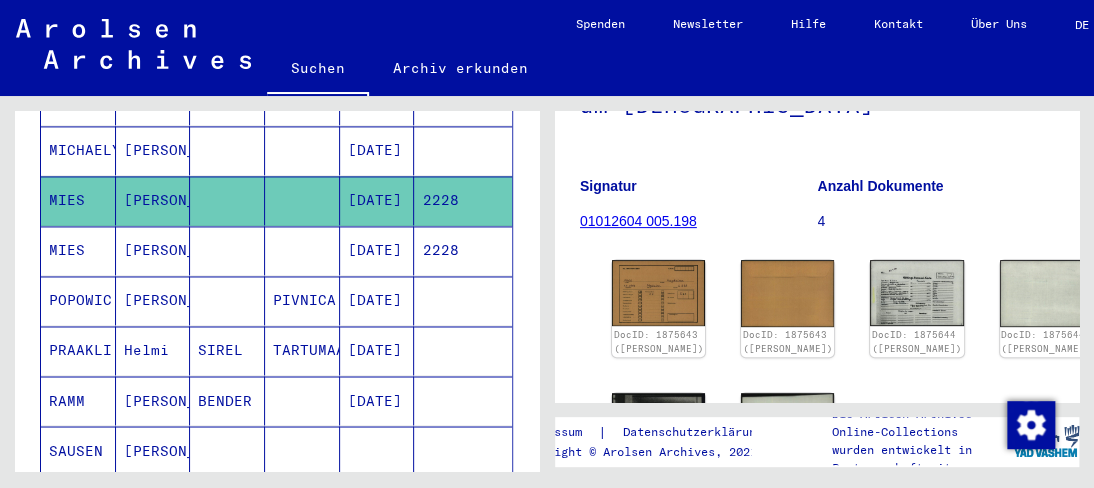 click on "[PERSON_NAME]" at bounding box center [153, 300] 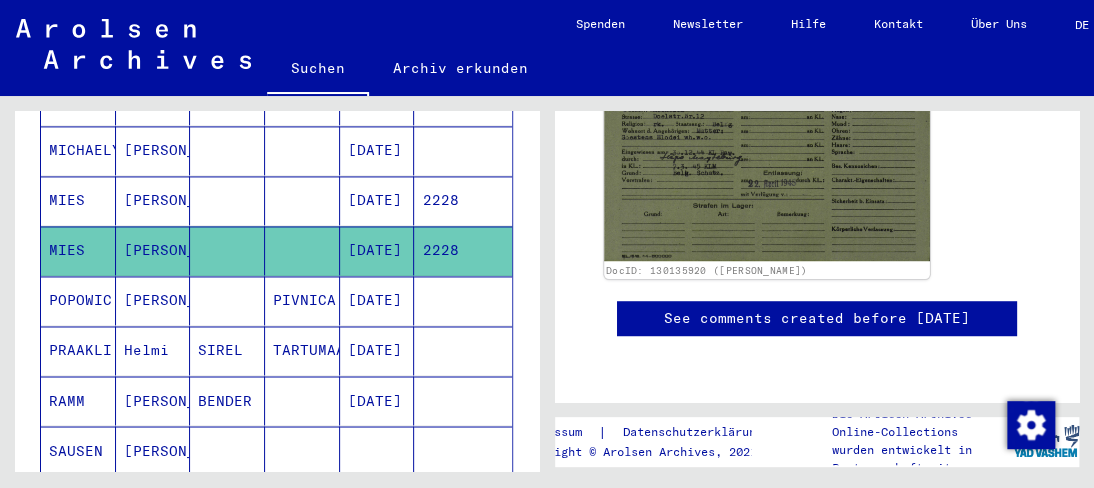 scroll, scrollTop: 345, scrollLeft: 0, axis: vertical 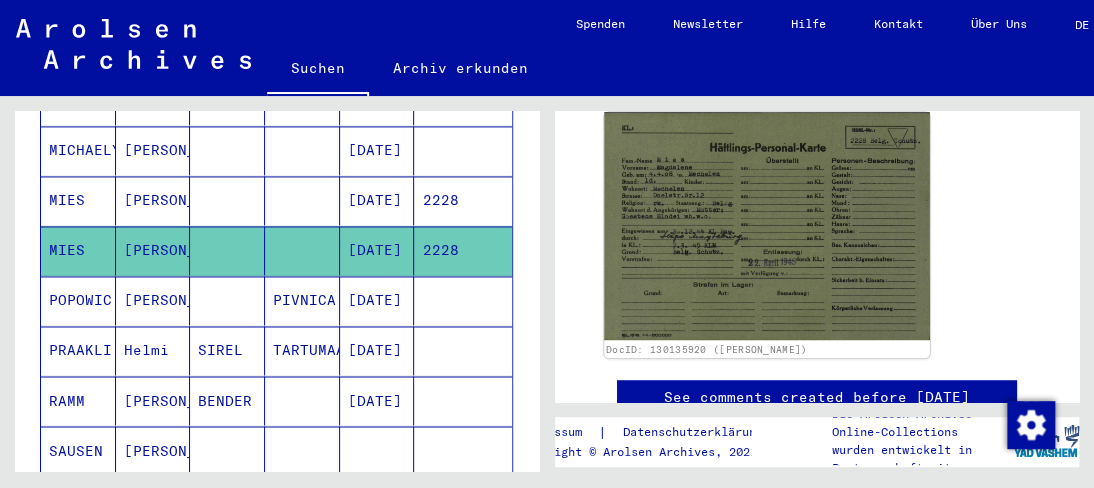 click 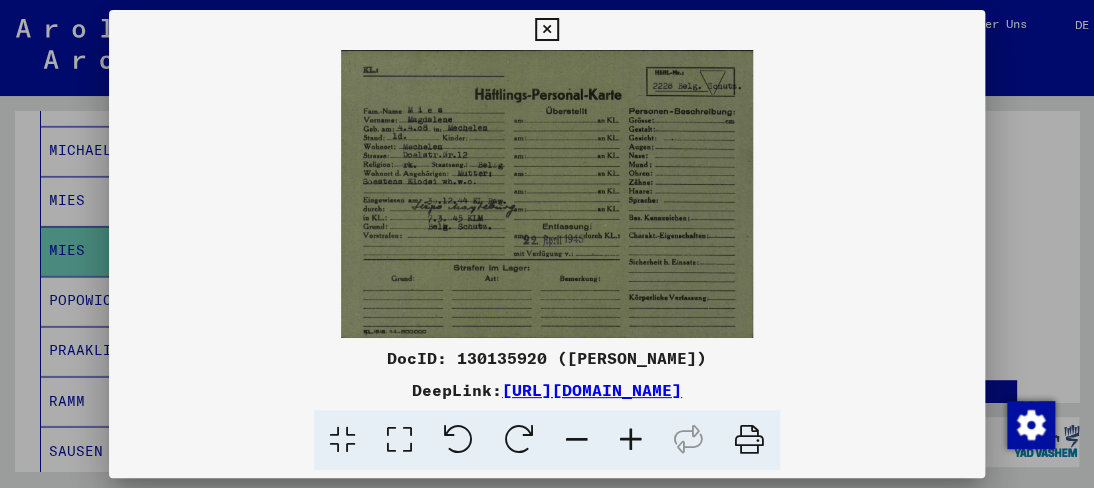 click at bounding box center (631, 440) 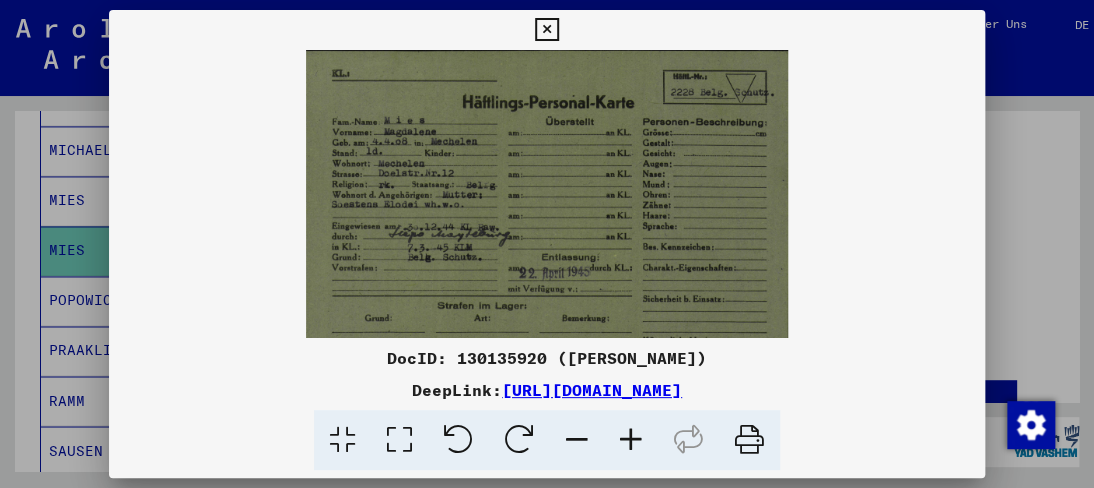 click at bounding box center [631, 440] 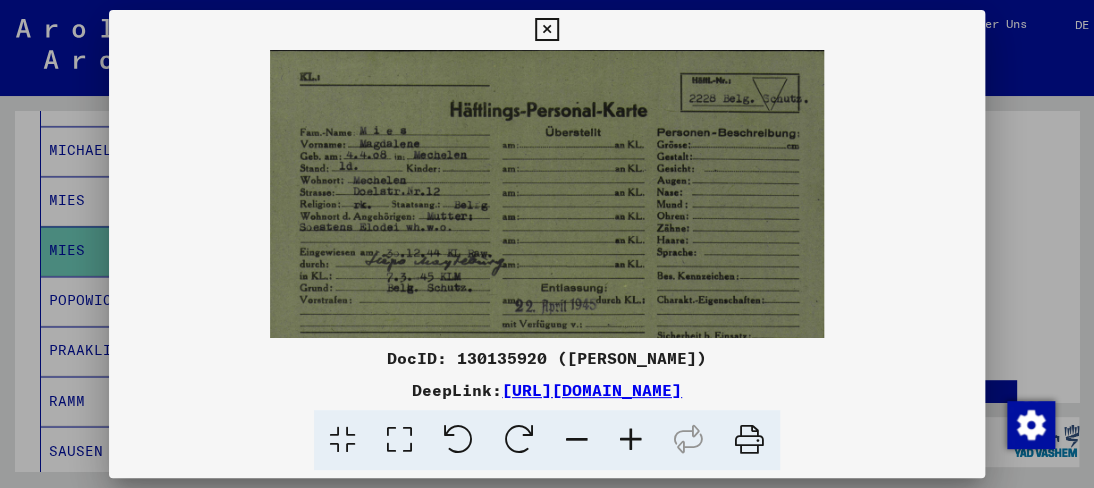 click at bounding box center [631, 440] 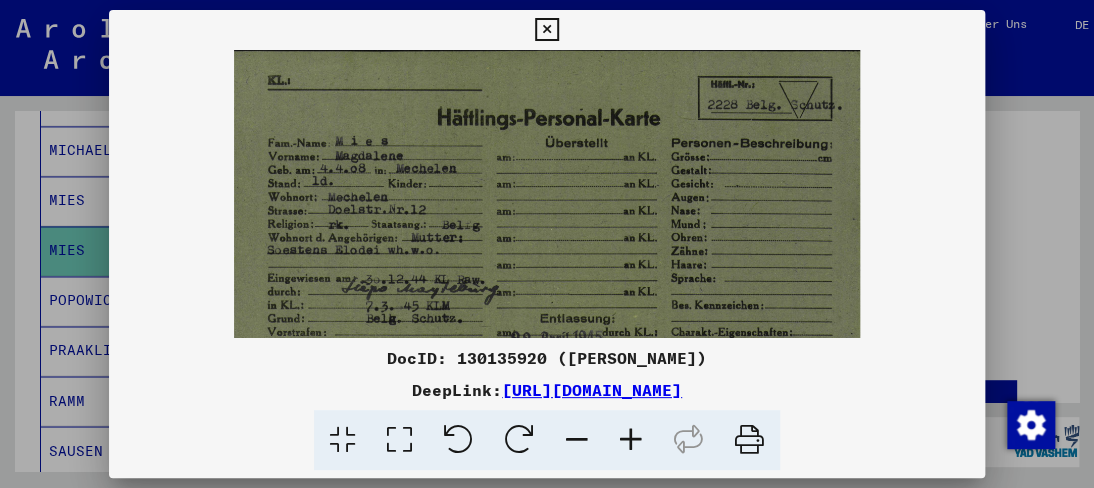 click at bounding box center (631, 440) 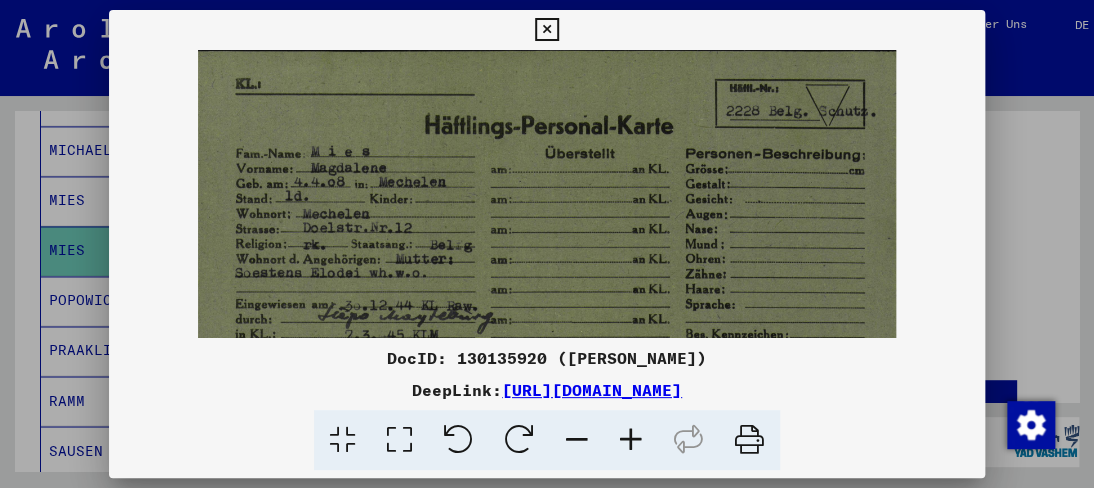 click at bounding box center [631, 440] 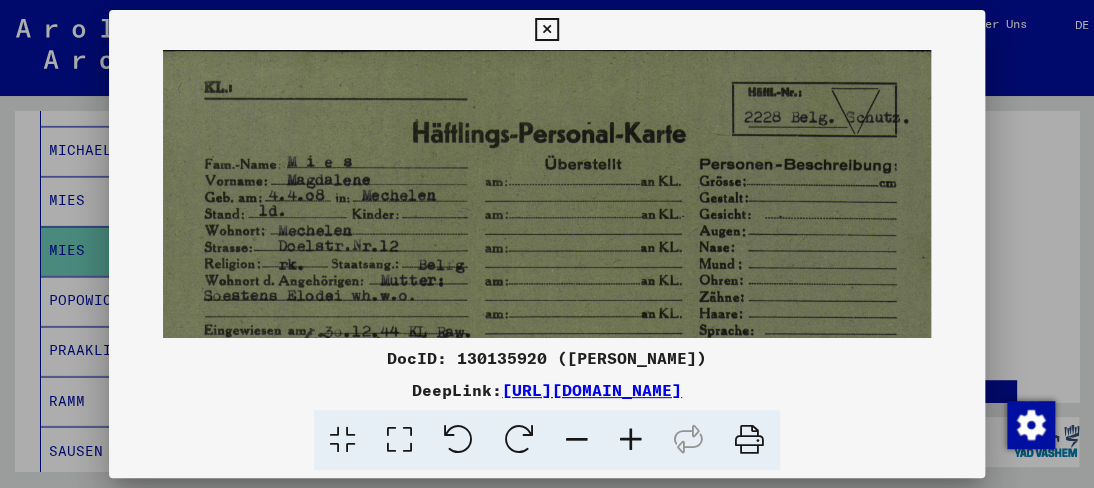 click at bounding box center [631, 440] 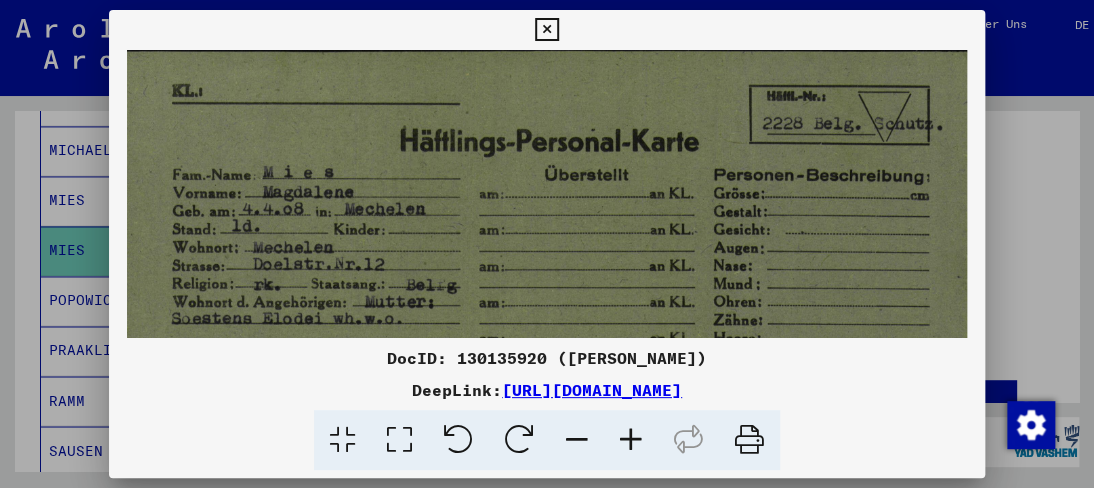click at bounding box center (631, 440) 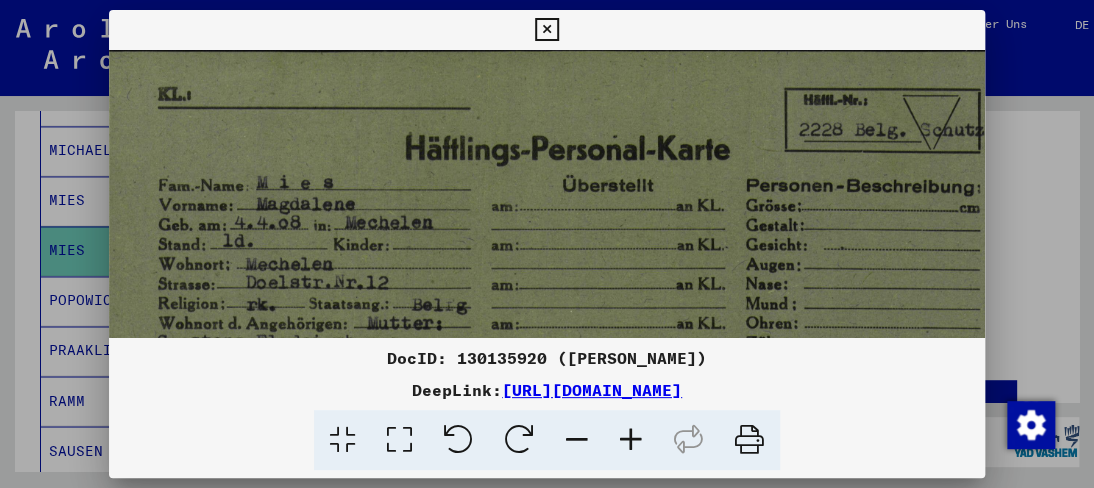 click at bounding box center (631, 440) 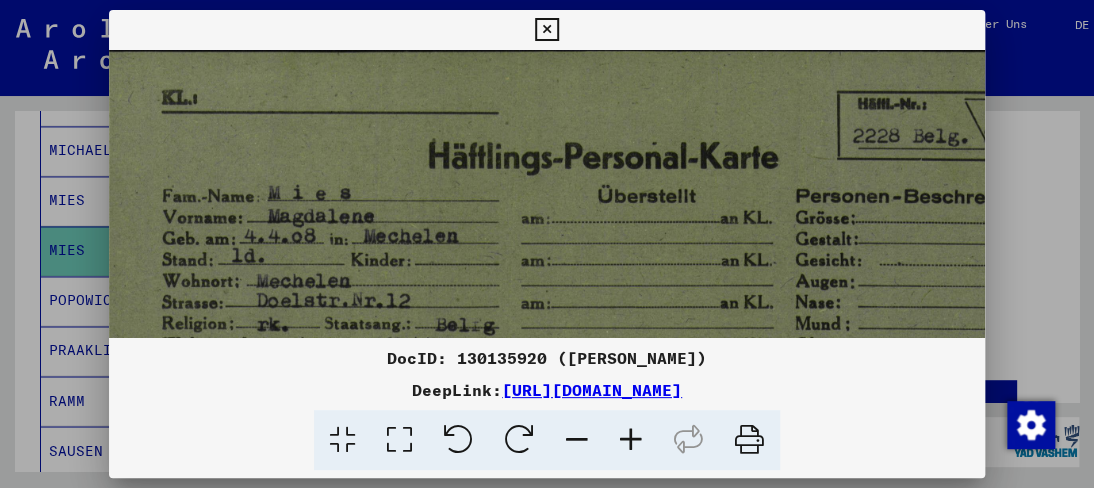 click at bounding box center [631, 440] 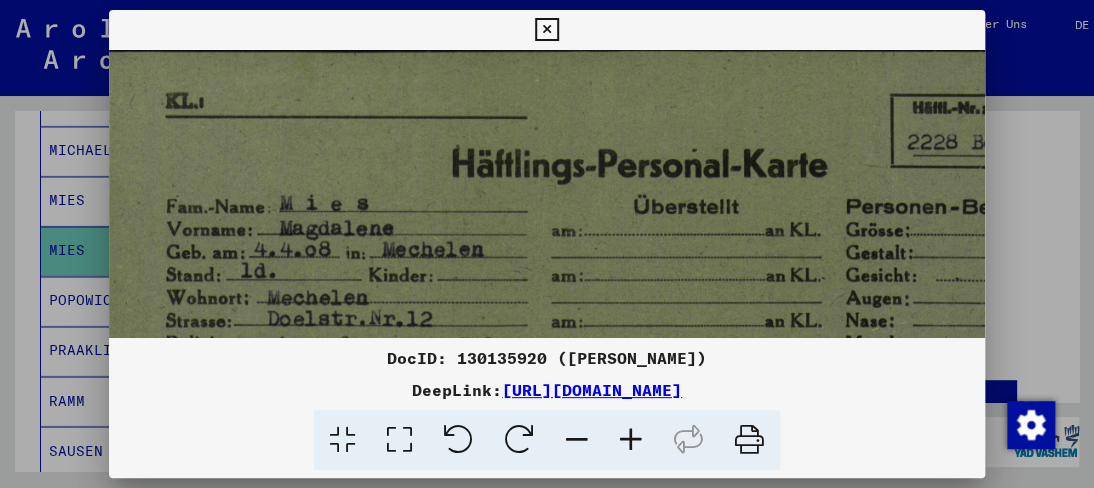click at bounding box center [631, 440] 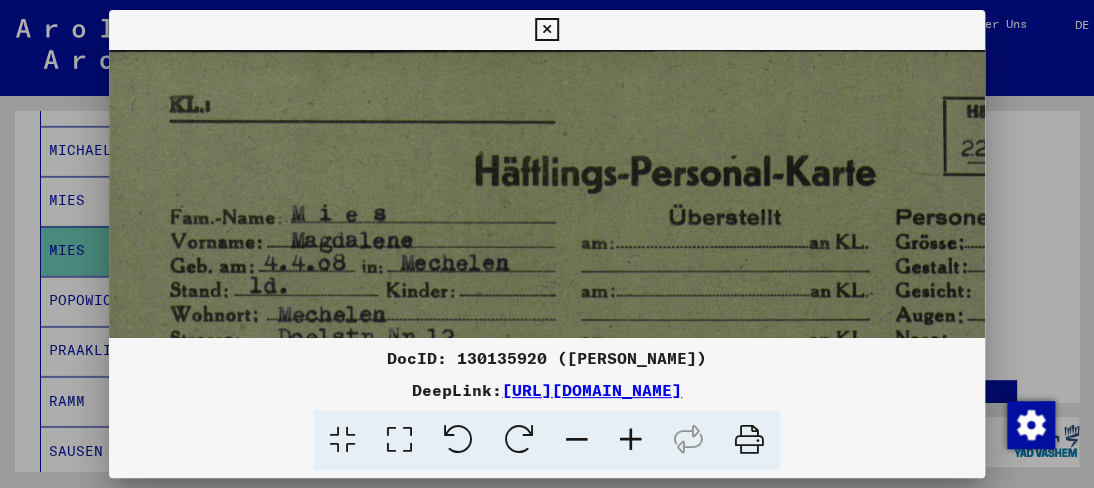 click at bounding box center [631, 440] 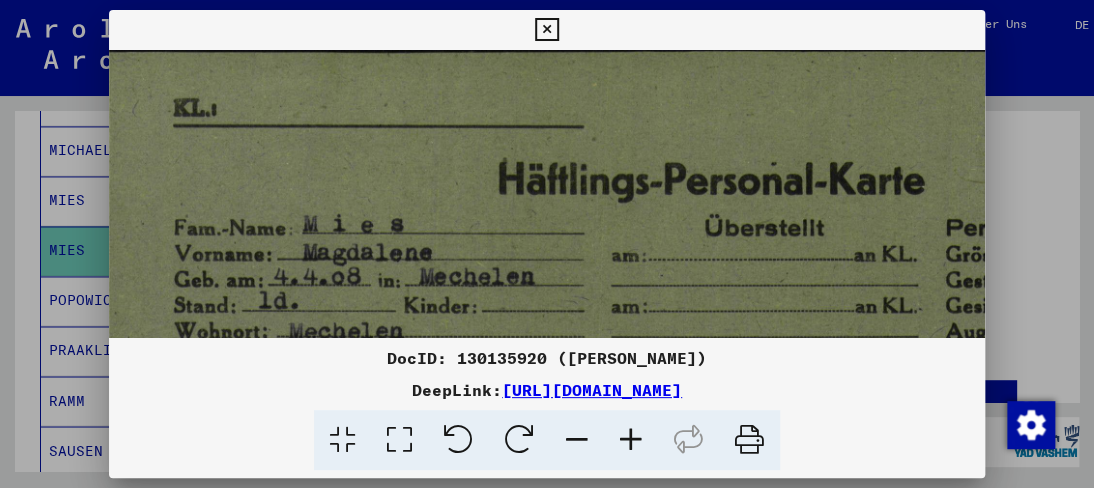 click at bounding box center (631, 440) 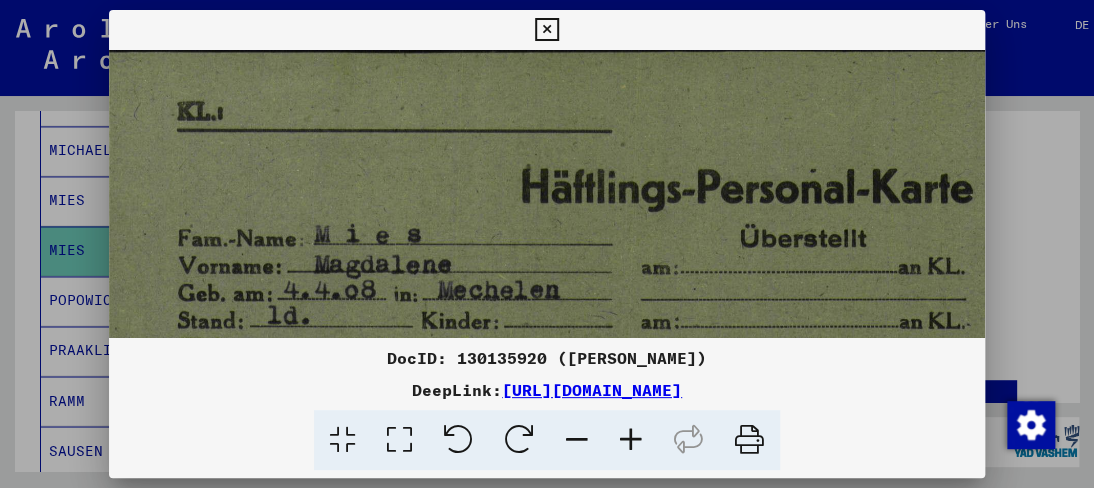 click at bounding box center (631, 440) 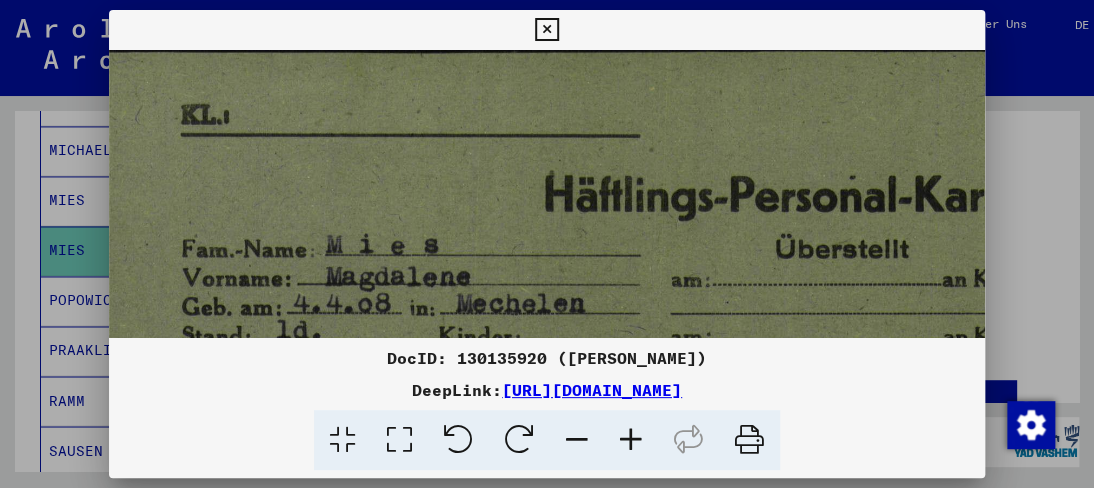 click at bounding box center [631, 440] 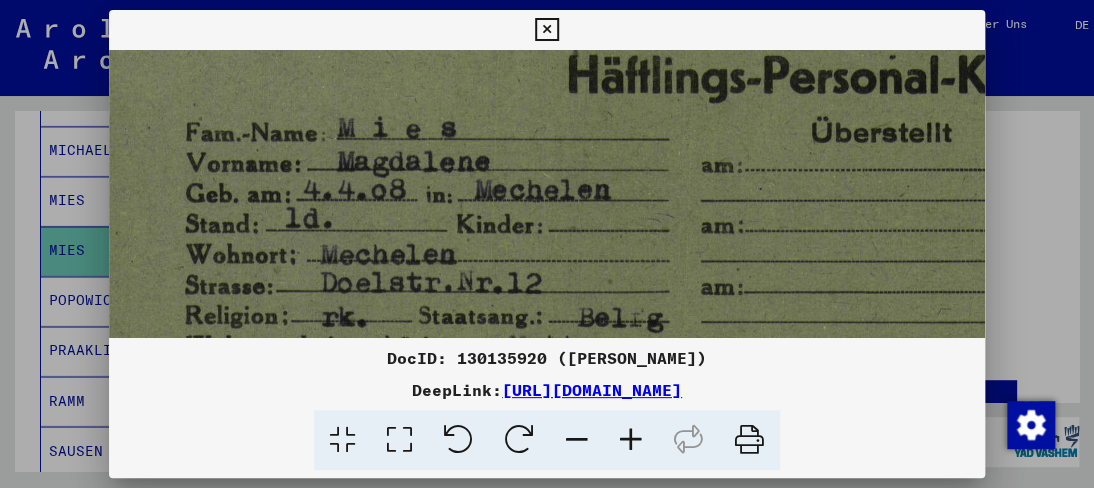 scroll, scrollTop: 143, scrollLeft: 4, axis: both 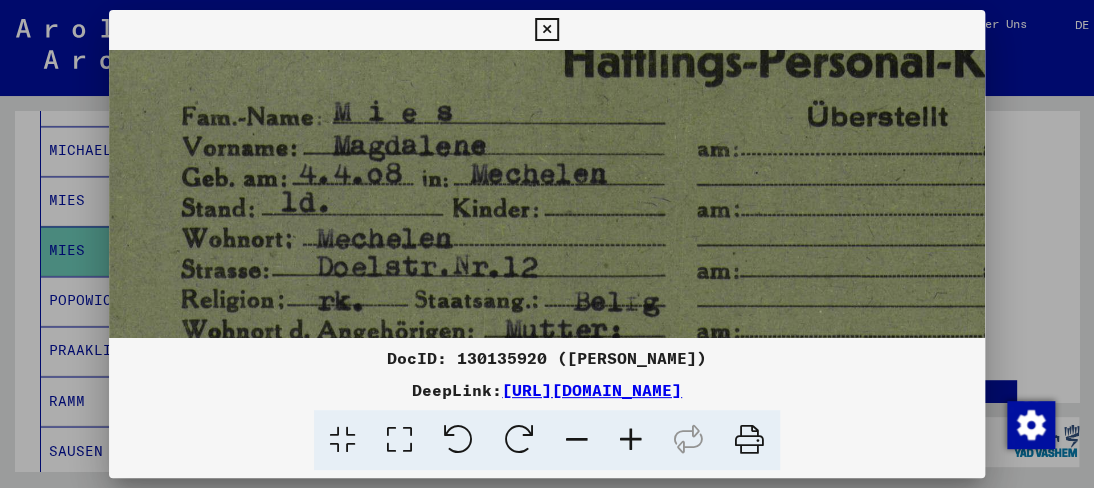 drag, startPoint x: 539, startPoint y: 245, endPoint x: 536, endPoint y: 103, distance: 142.0317 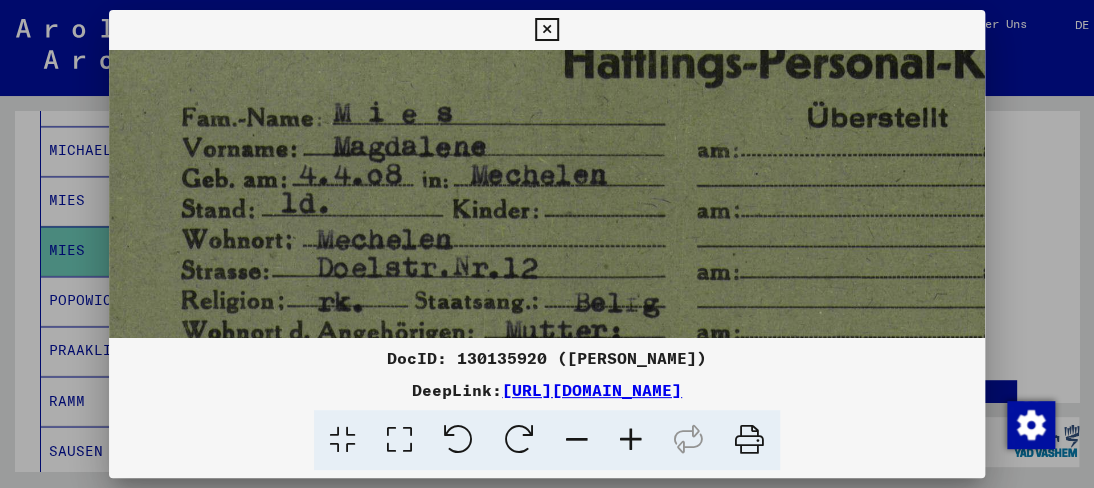 scroll, scrollTop: 200, scrollLeft: 36, axis: both 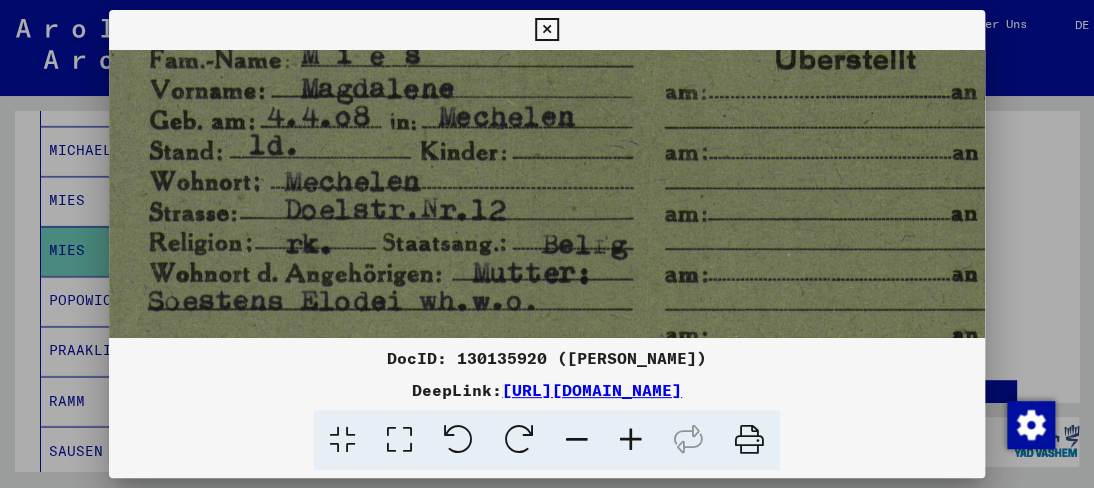 drag, startPoint x: 522, startPoint y: 216, endPoint x: 490, endPoint y: 160, distance: 64.49806 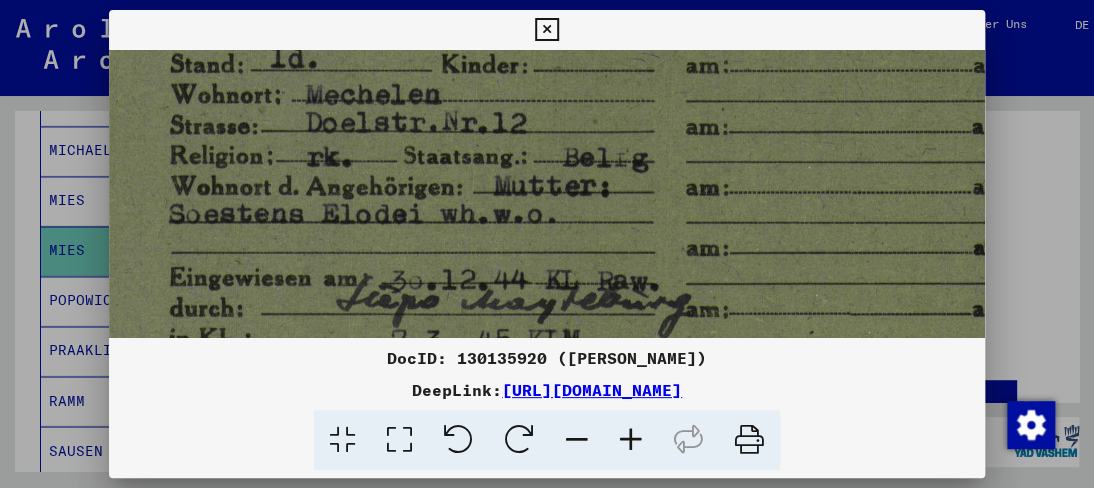 scroll, scrollTop: 295, scrollLeft: 15, axis: both 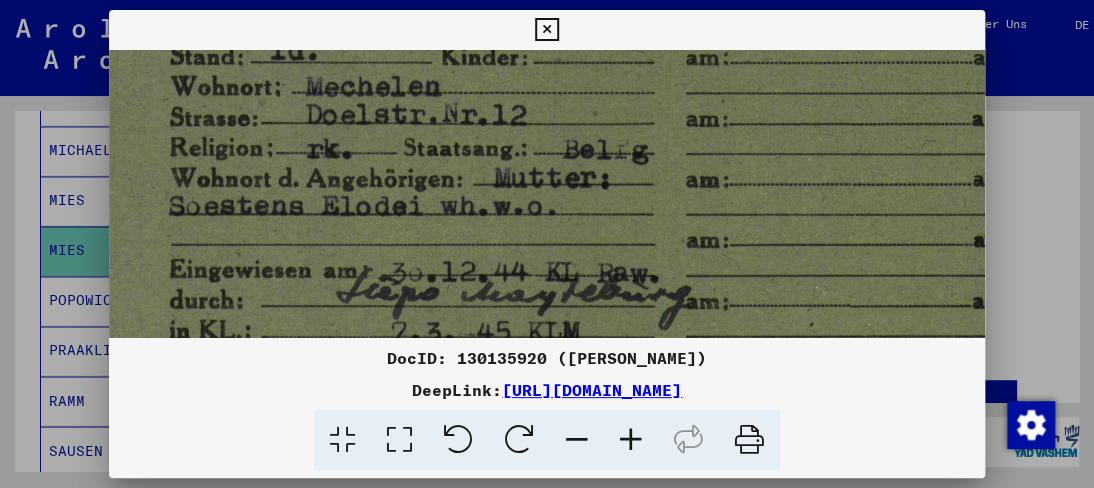 drag, startPoint x: 490, startPoint y: 229, endPoint x: 514, endPoint y: 135, distance: 97.015465 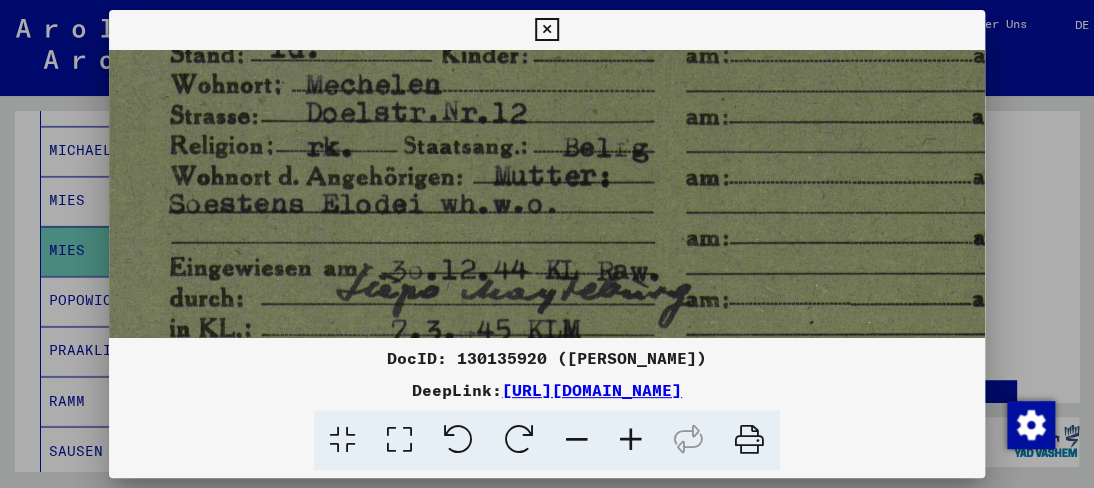 scroll, scrollTop: 312, scrollLeft: 10, axis: both 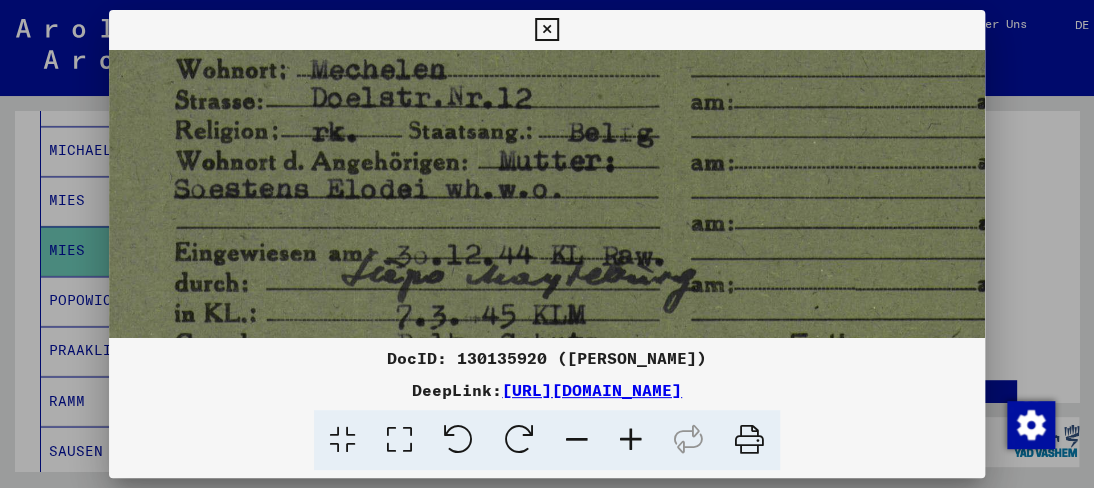 drag, startPoint x: 500, startPoint y: 216, endPoint x: 506, endPoint y: 199, distance: 18.027756 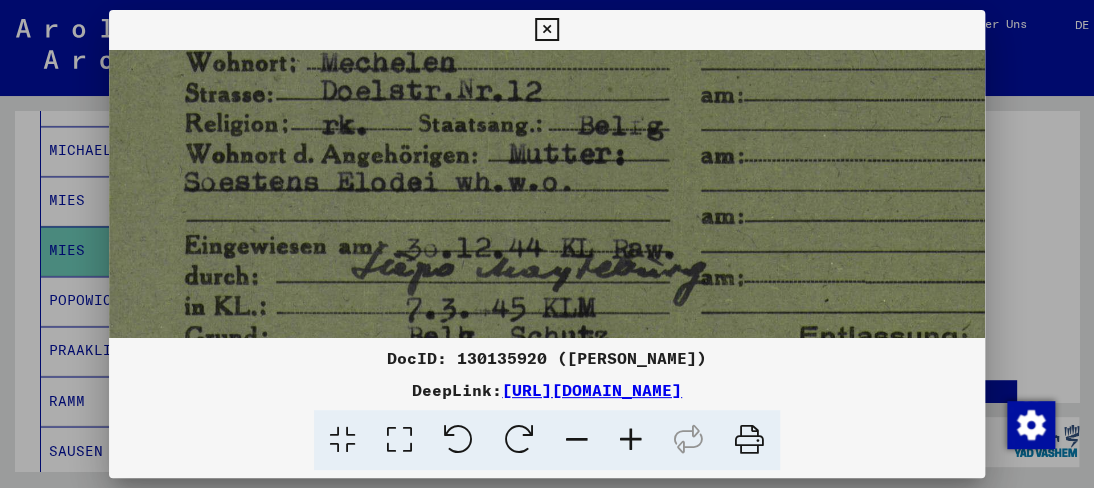 scroll, scrollTop: 327, scrollLeft: 0, axis: vertical 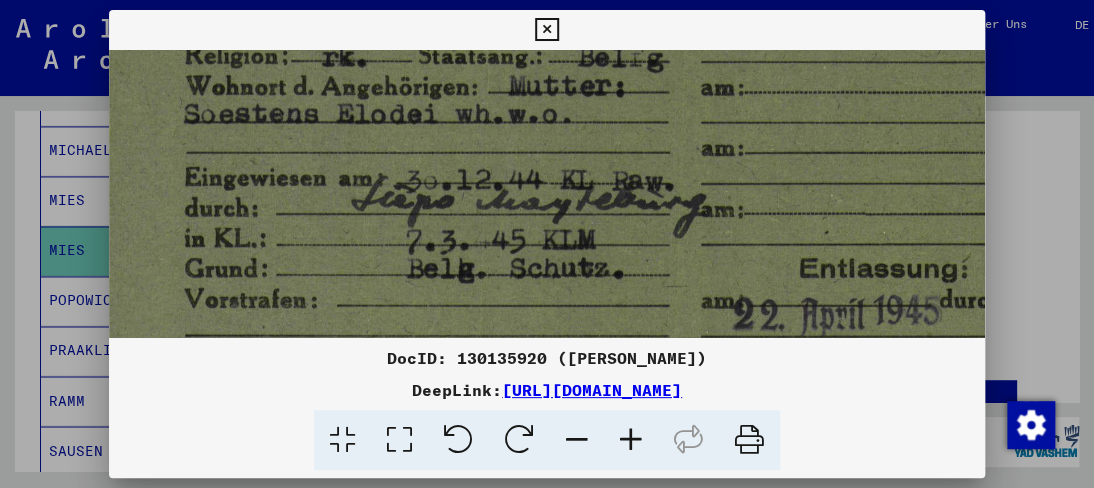 drag, startPoint x: 499, startPoint y: 239, endPoint x: 520, endPoint y: 167, distance: 75 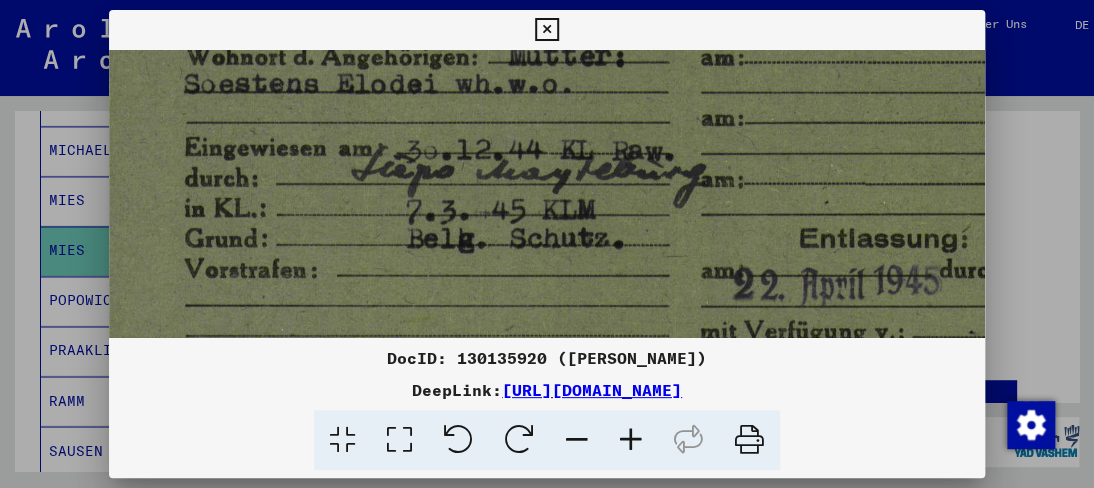 scroll, scrollTop: 422, scrollLeft: 0, axis: vertical 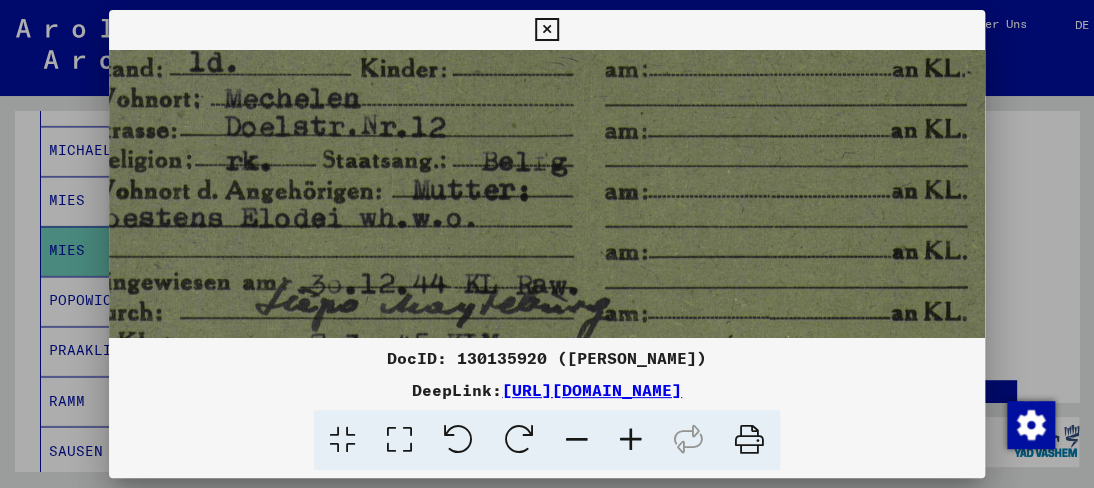 drag, startPoint x: 517, startPoint y: 254, endPoint x: 489, endPoint y: 208, distance: 53.851646 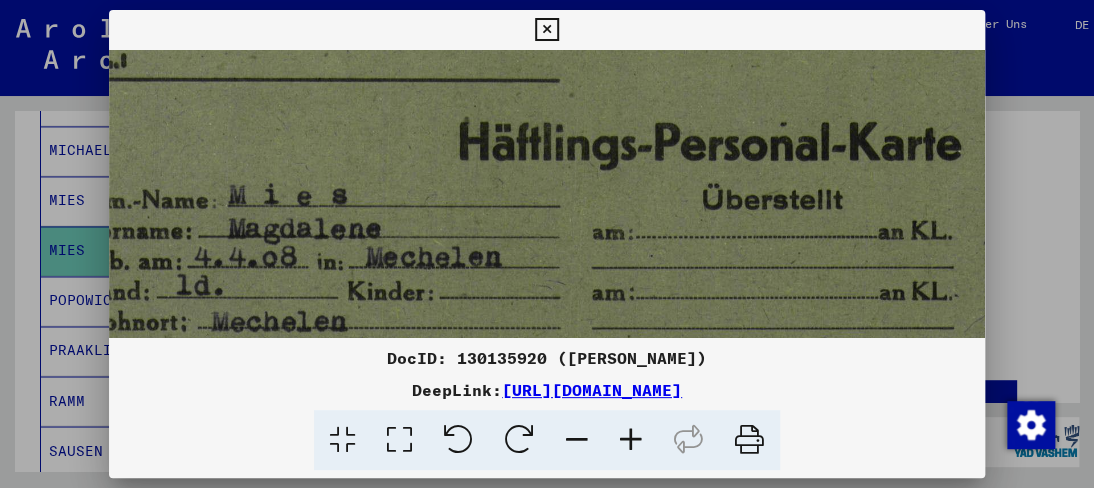 drag, startPoint x: 519, startPoint y: 142, endPoint x: 512, endPoint y: 359, distance: 217.11287 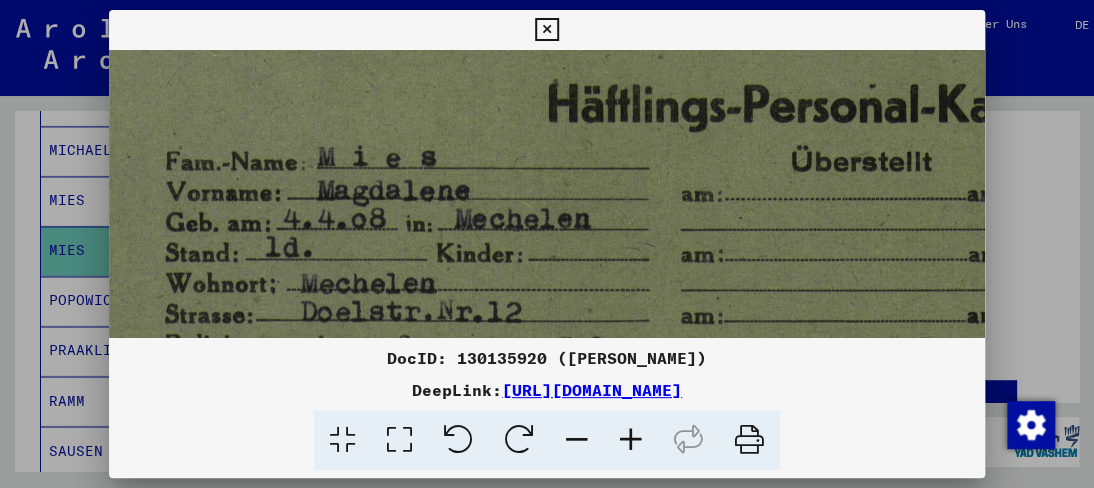 scroll, scrollTop: 103, scrollLeft: 16, axis: both 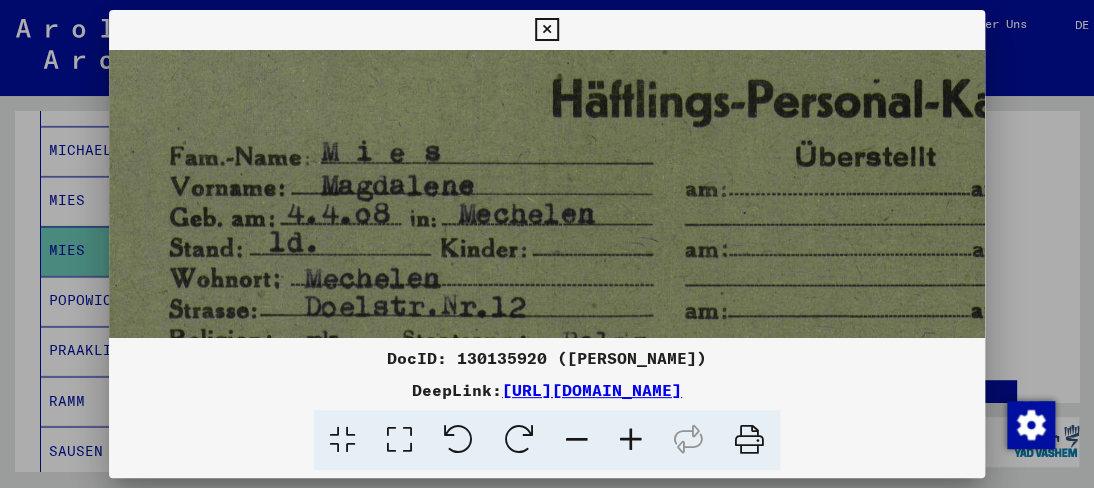drag, startPoint x: 561, startPoint y: 181, endPoint x: 656, endPoint y: 142, distance: 102.69372 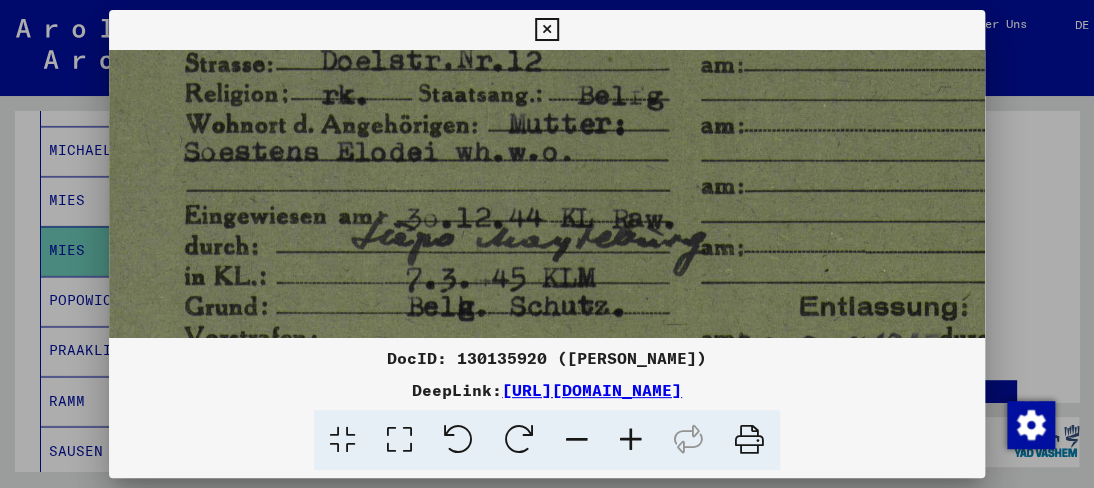 drag, startPoint x: 550, startPoint y: 228, endPoint x: 574, endPoint y: 127, distance: 103.81233 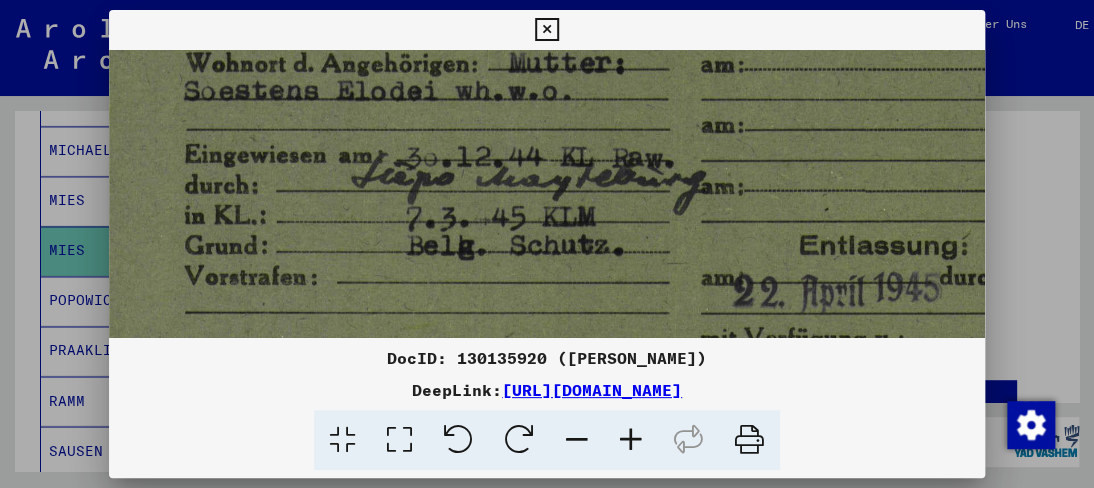 drag, startPoint x: 551, startPoint y: 177, endPoint x: 554, endPoint y: 152, distance: 25.179358 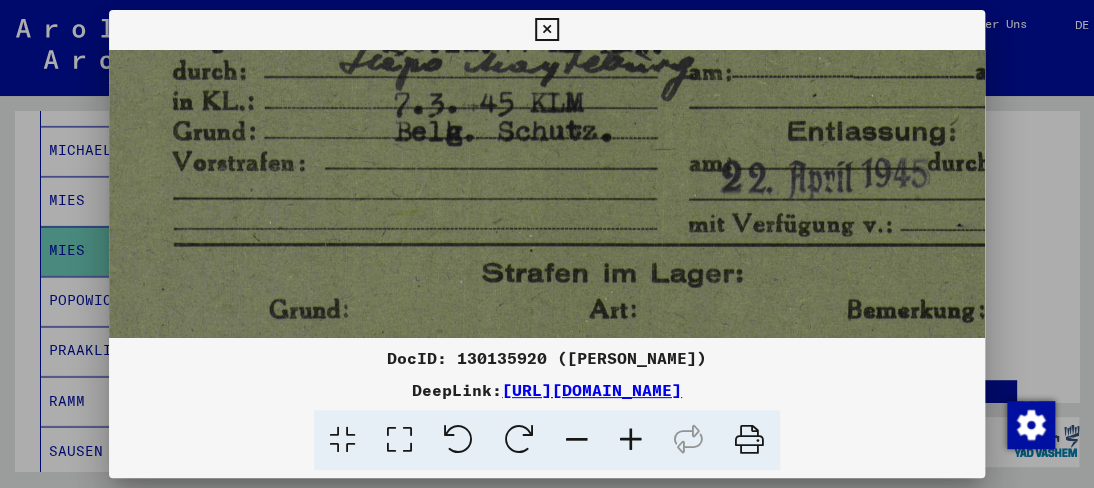 drag, startPoint x: 568, startPoint y: 238, endPoint x: 553, endPoint y: 124, distance: 114.982605 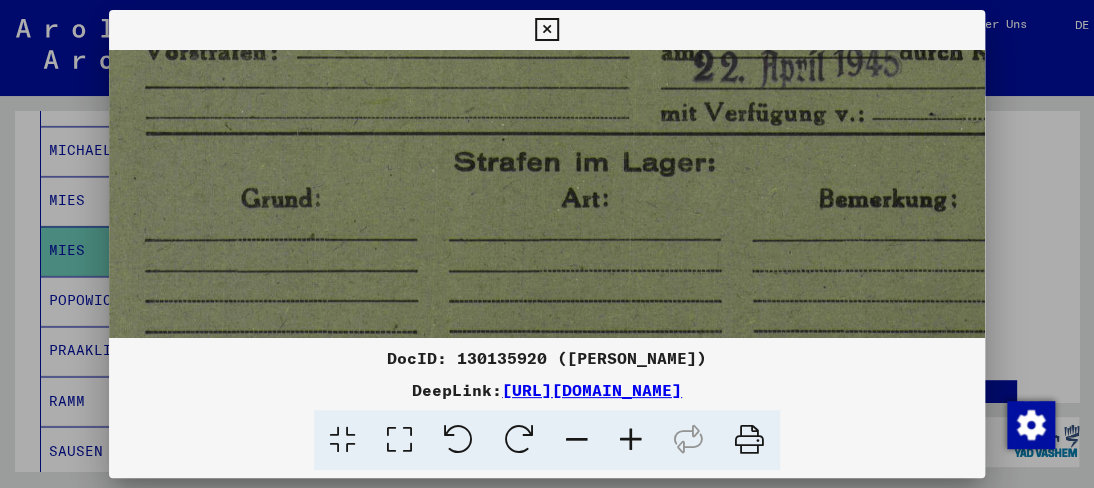 drag, startPoint x: 568, startPoint y: 241, endPoint x: 544, endPoint y: 134, distance: 109.65856 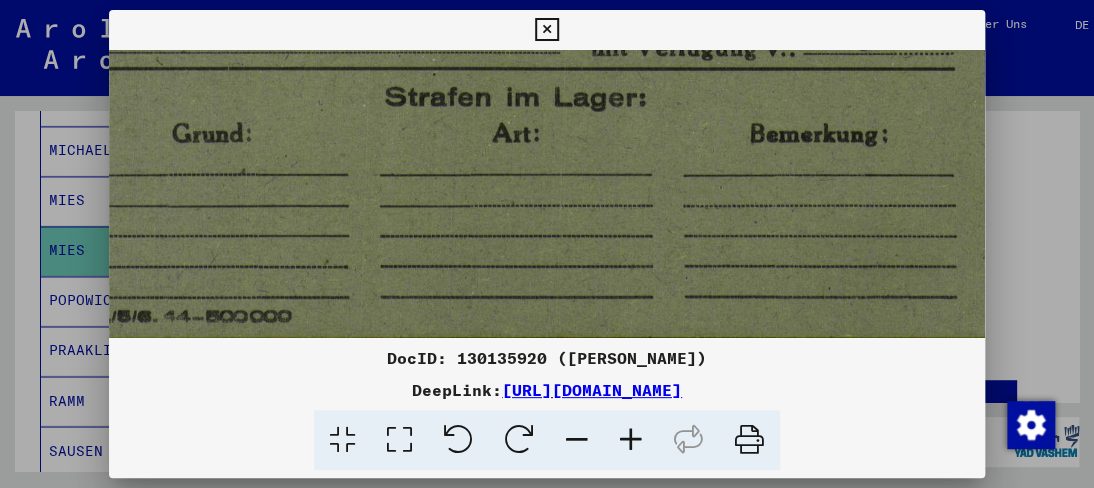 drag, startPoint x: 514, startPoint y: 177, endPoint x: 461, endPoint y: 102, distance: 91.836815 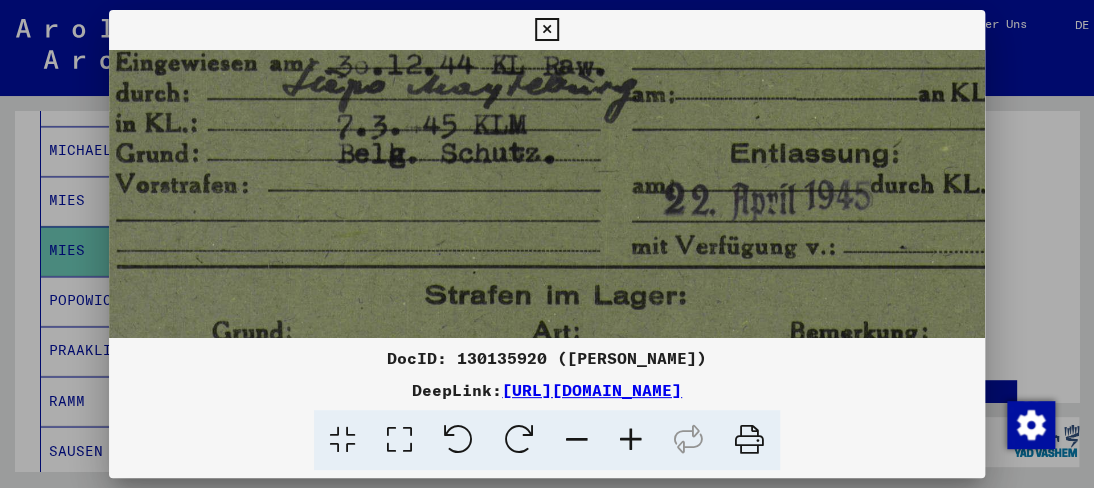 scroll, scrollTop: 332, scrollLeft: 31, axis: both 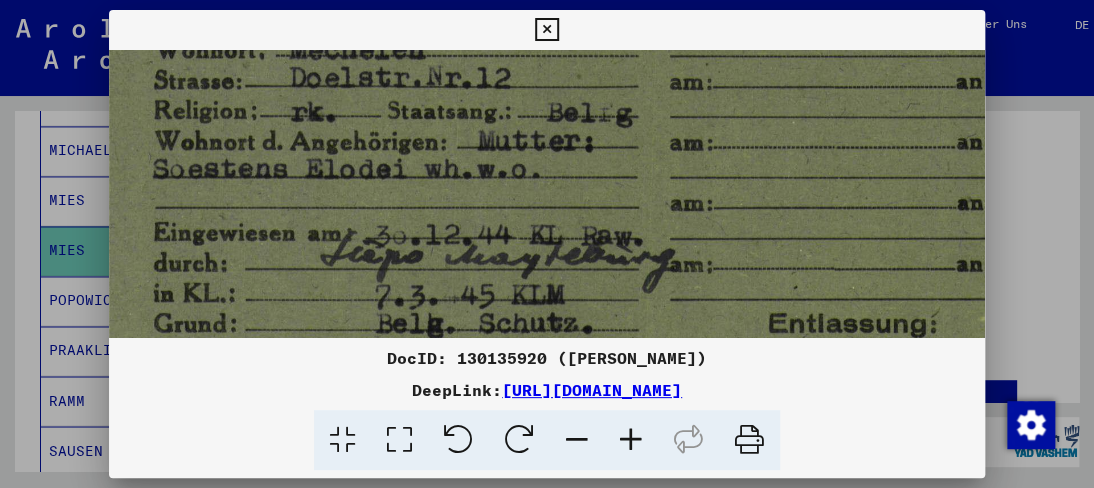 drag, startPoint x: 534, startPoint y: 133, endPoint x: 574, endPoint y: 304, distance: 175.61606 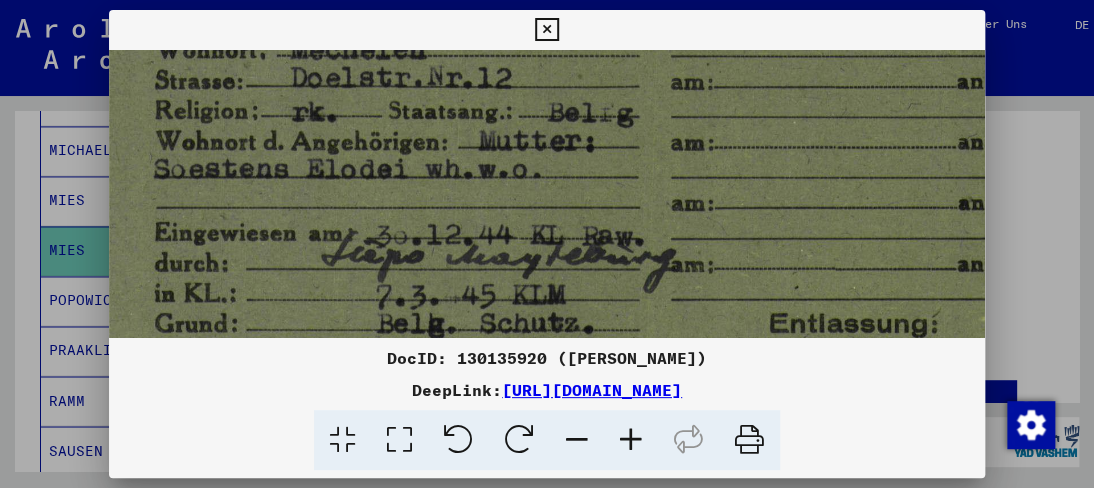 click at bounding box center (784, 212) 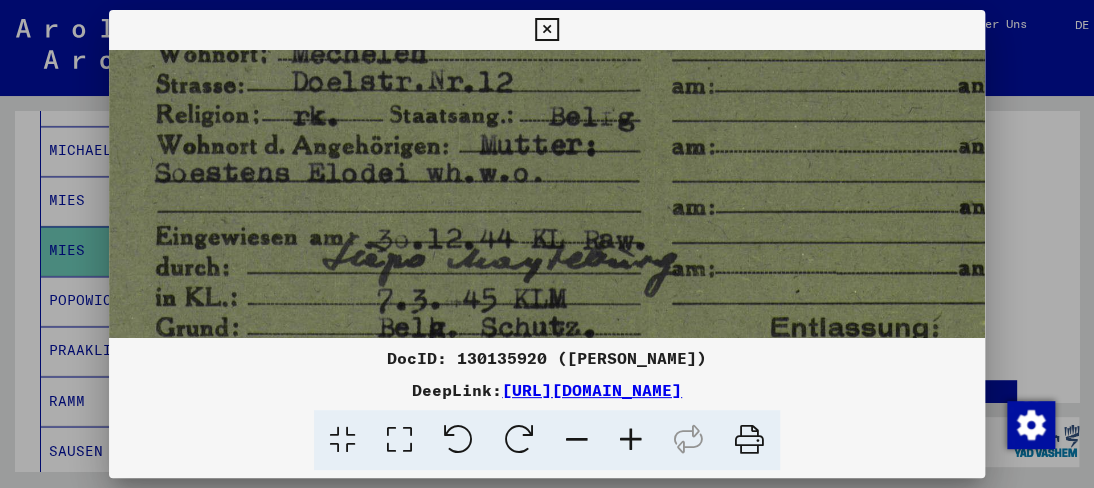 scroll, scrollTop: 324, scrollLeft: 29, axis: both 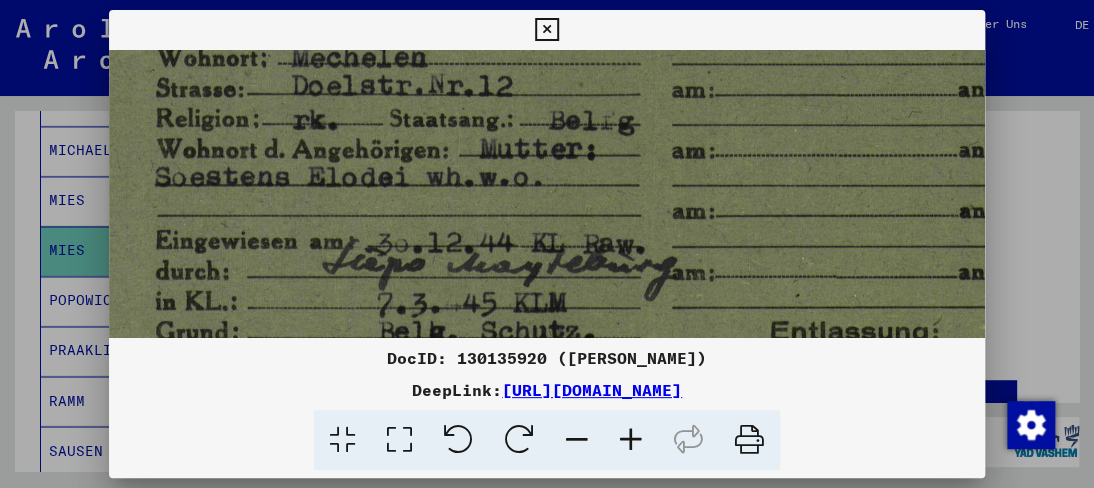 drag, startPoint x: 592, startPoint y: 164, endPoint x: 593, endPoint y: 174, distance: 10.049875 